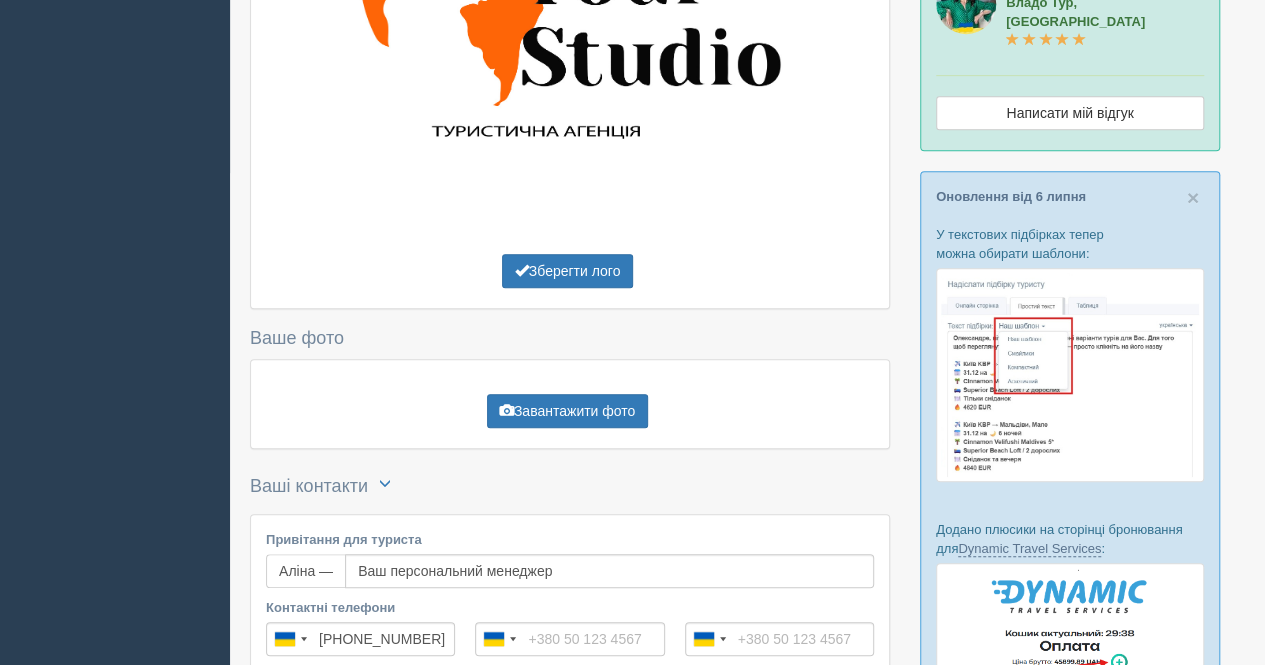 scroll, scrollTop: 505, scrollLeft: 0, axis: vertical 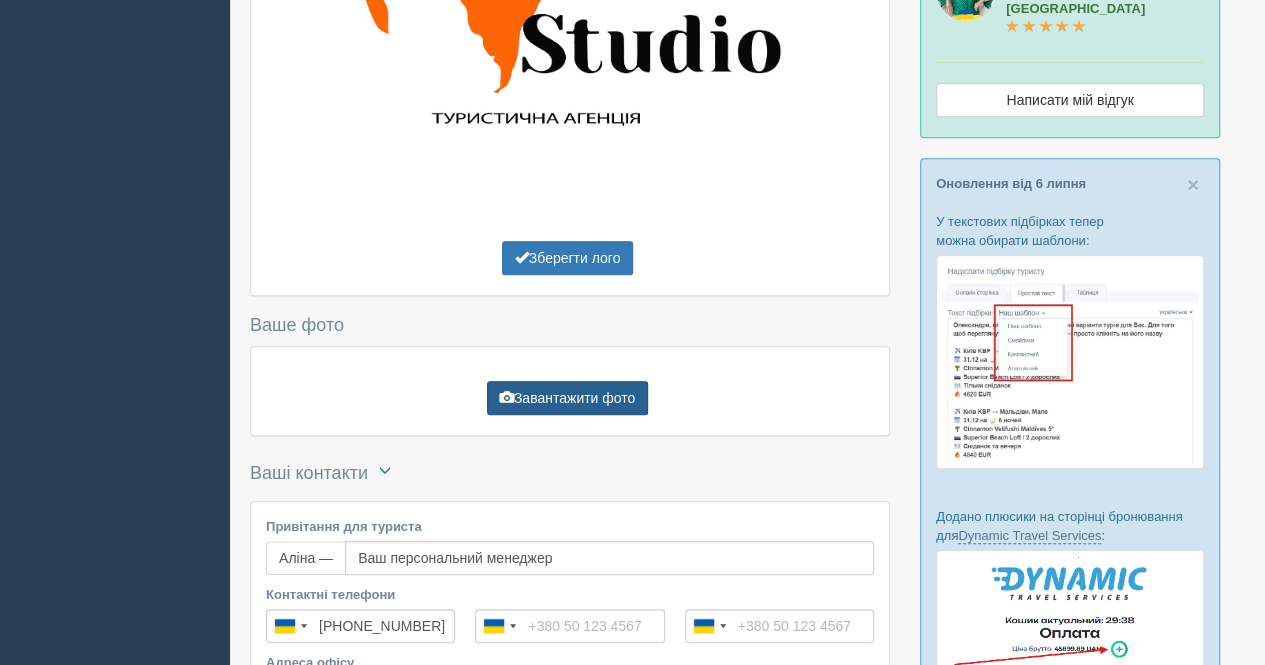 click on "Завантажити фото" at bounding box center (567, 398) 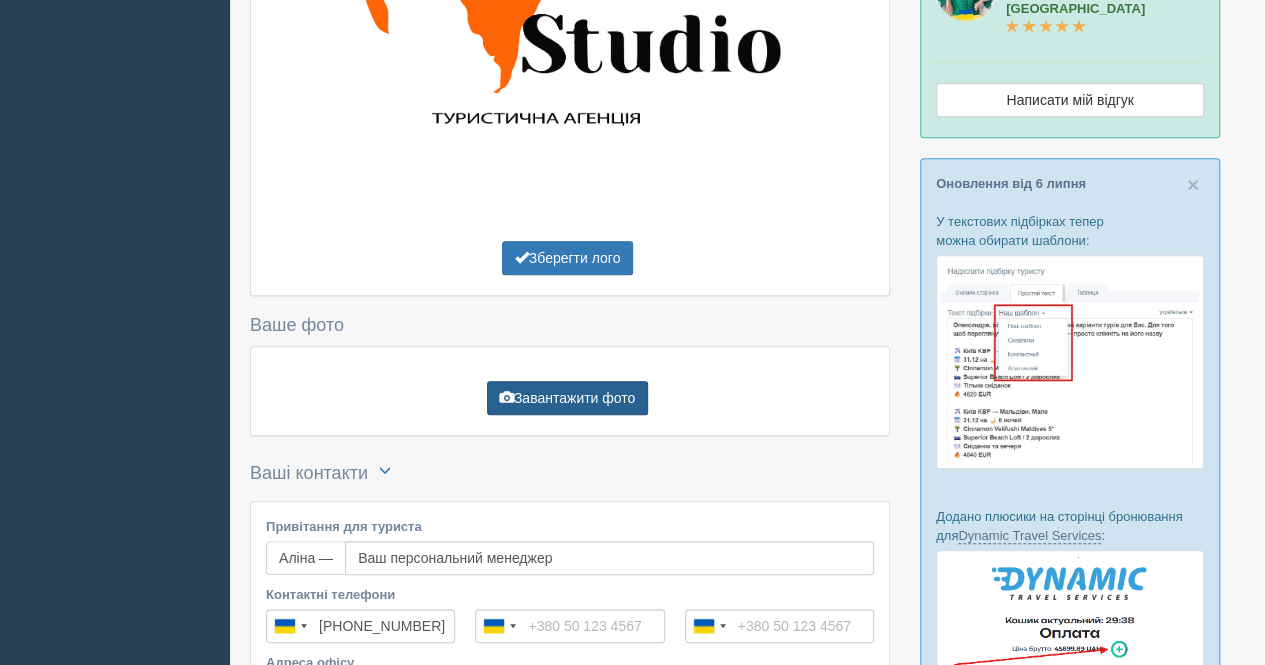 type on "C:\fakepath\IMG_0973 (2).HEIC" 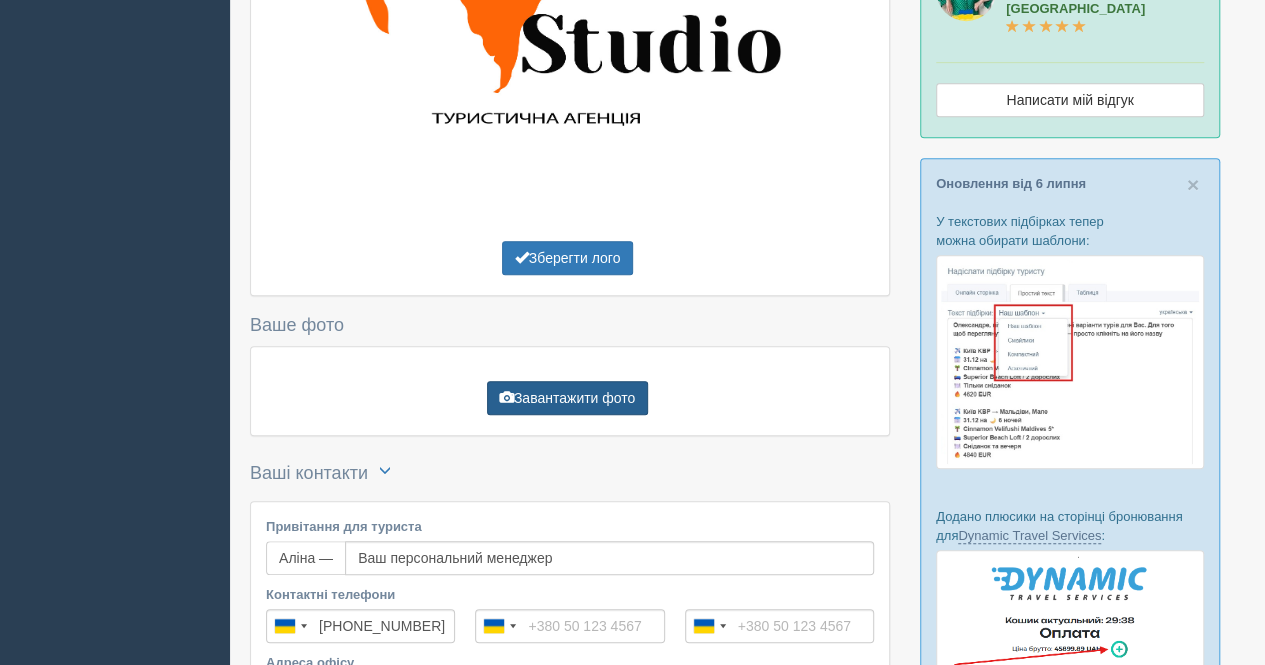 type 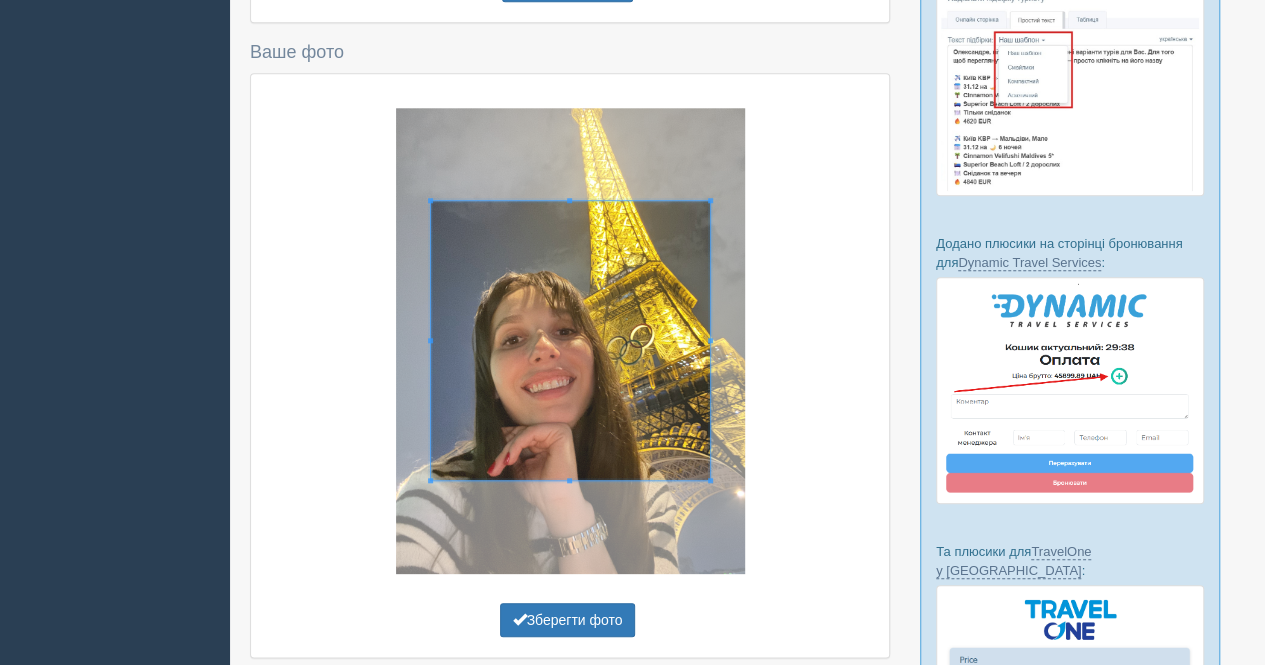 scroll, scrollTop: 849, scrollLeft: 0, axis: vertical 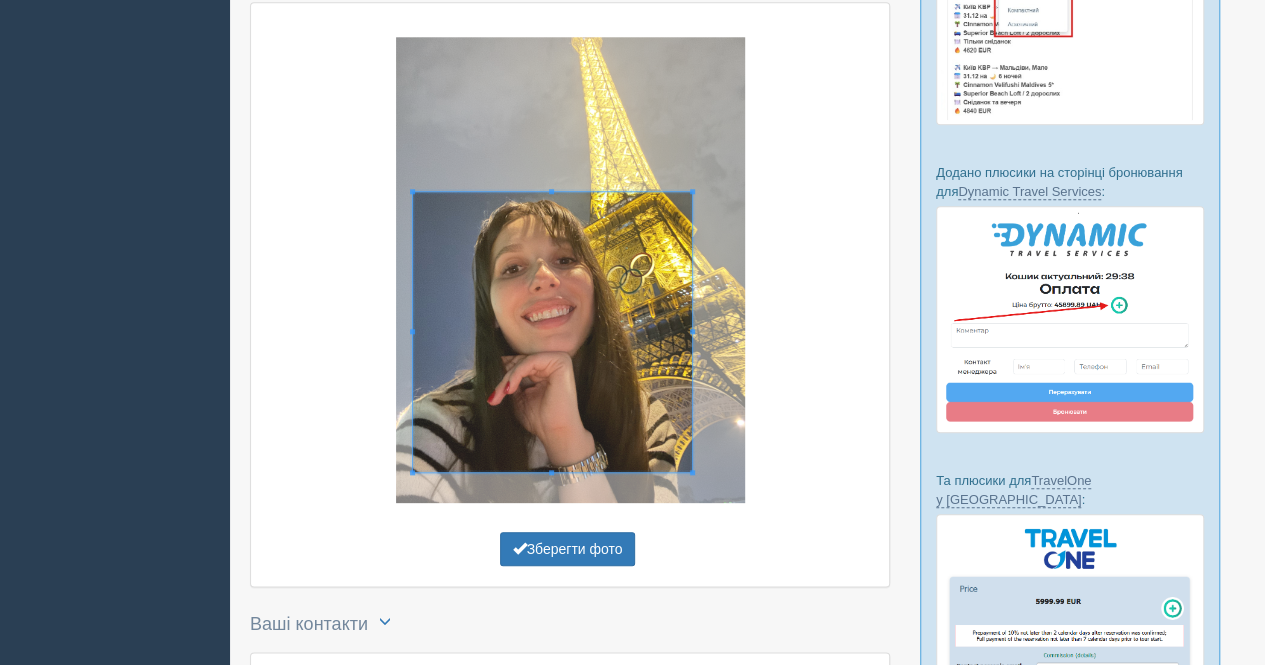 click at bounding box center [553, 332] 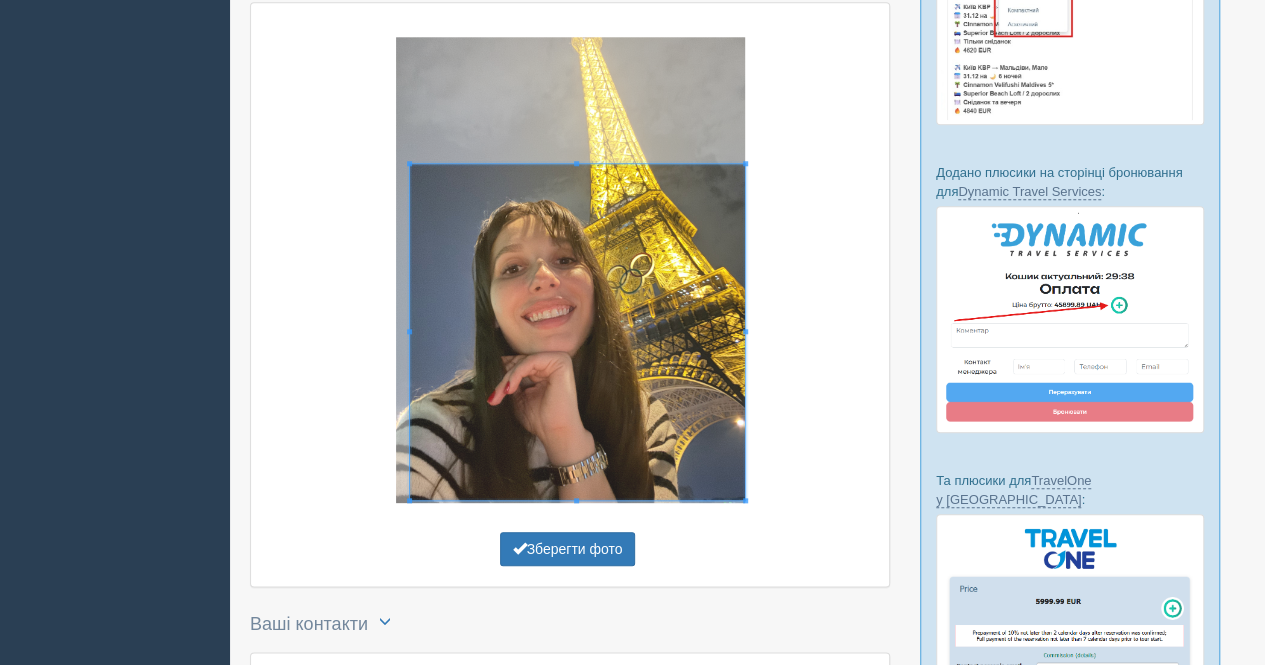 click at bounding box center (570, 270) 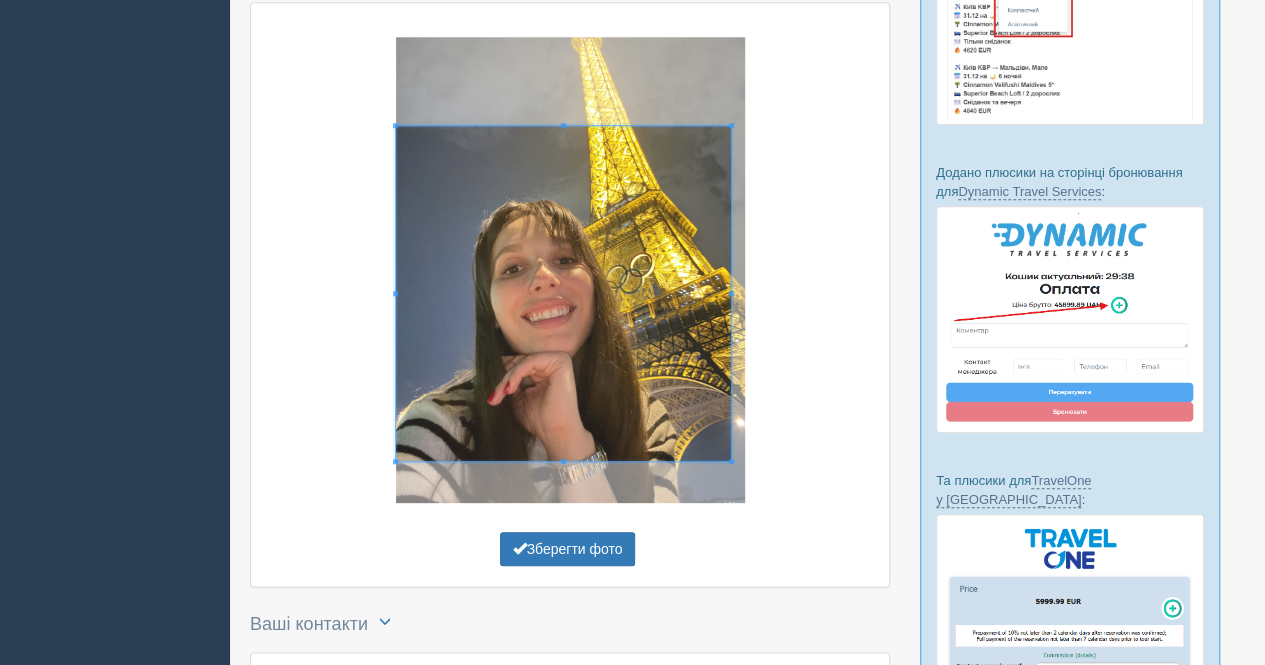 click at bounding box center [564, 294] 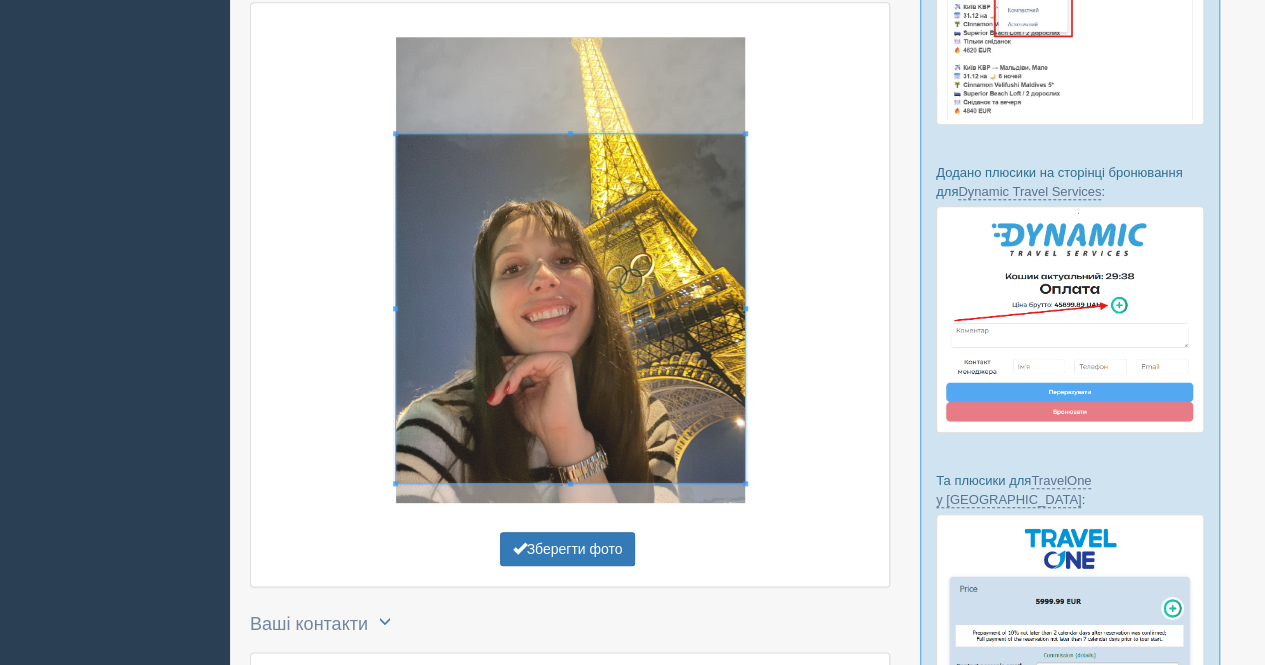 click at bounding box center [570, 270] 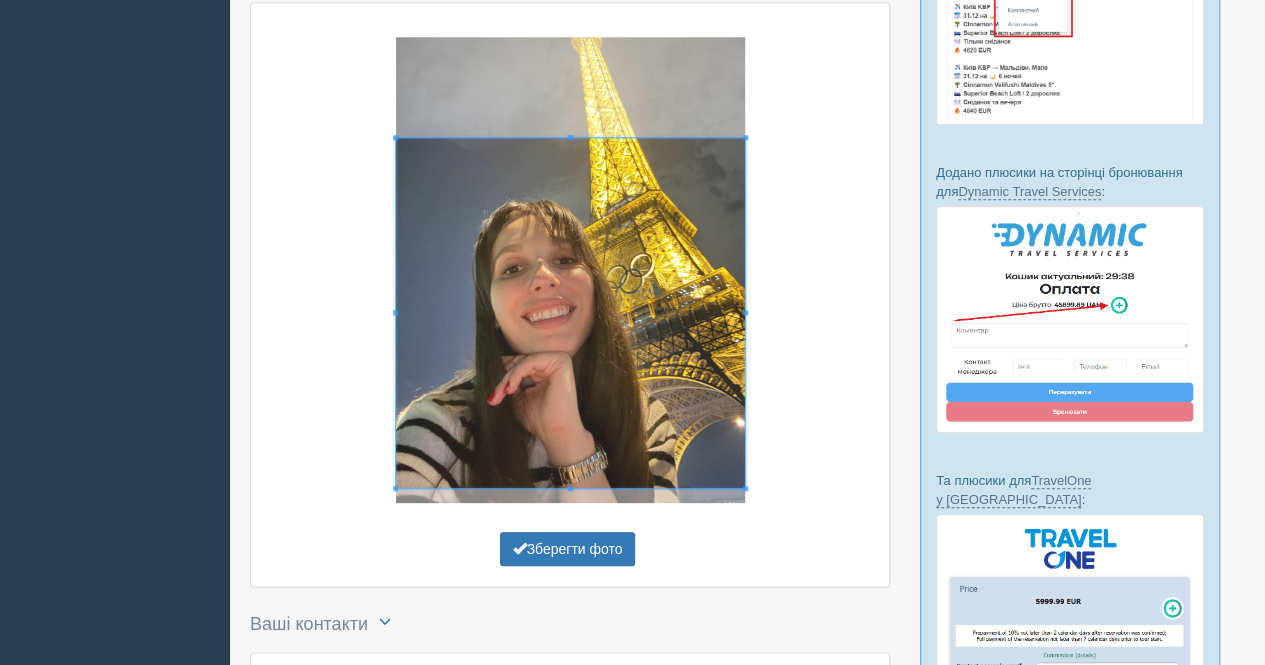 click at bounding box center (571, 313) 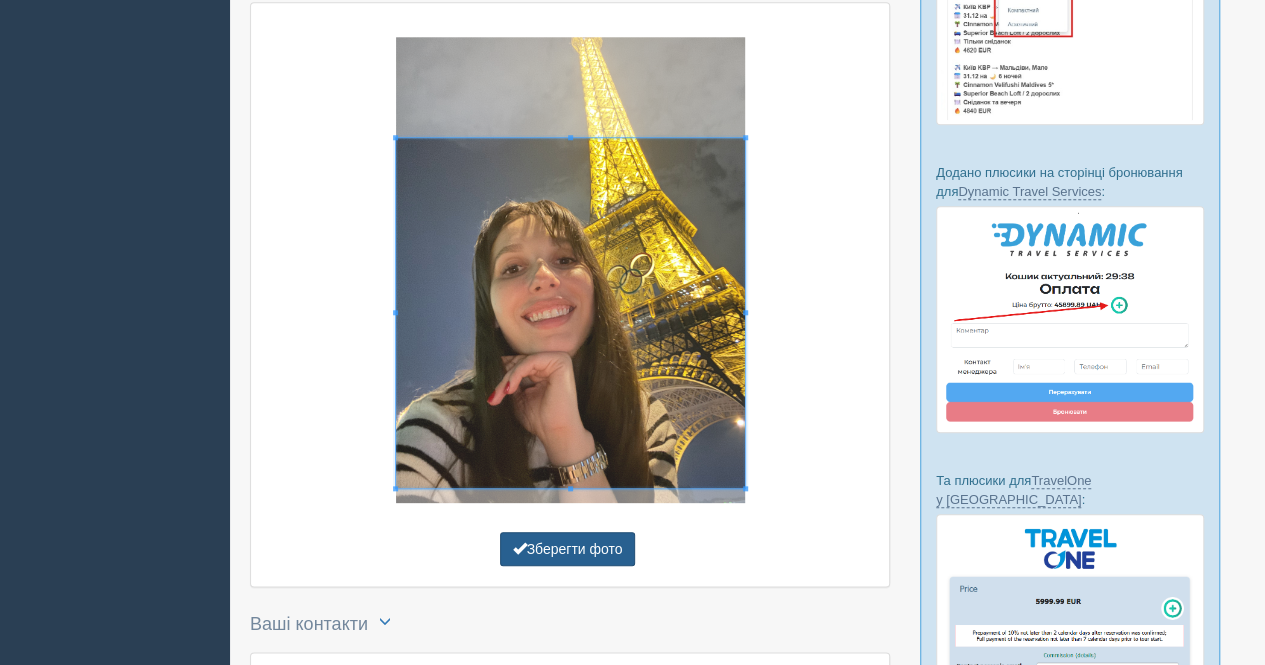 click on "Зберегти фото" at bounding box center [568, 549] 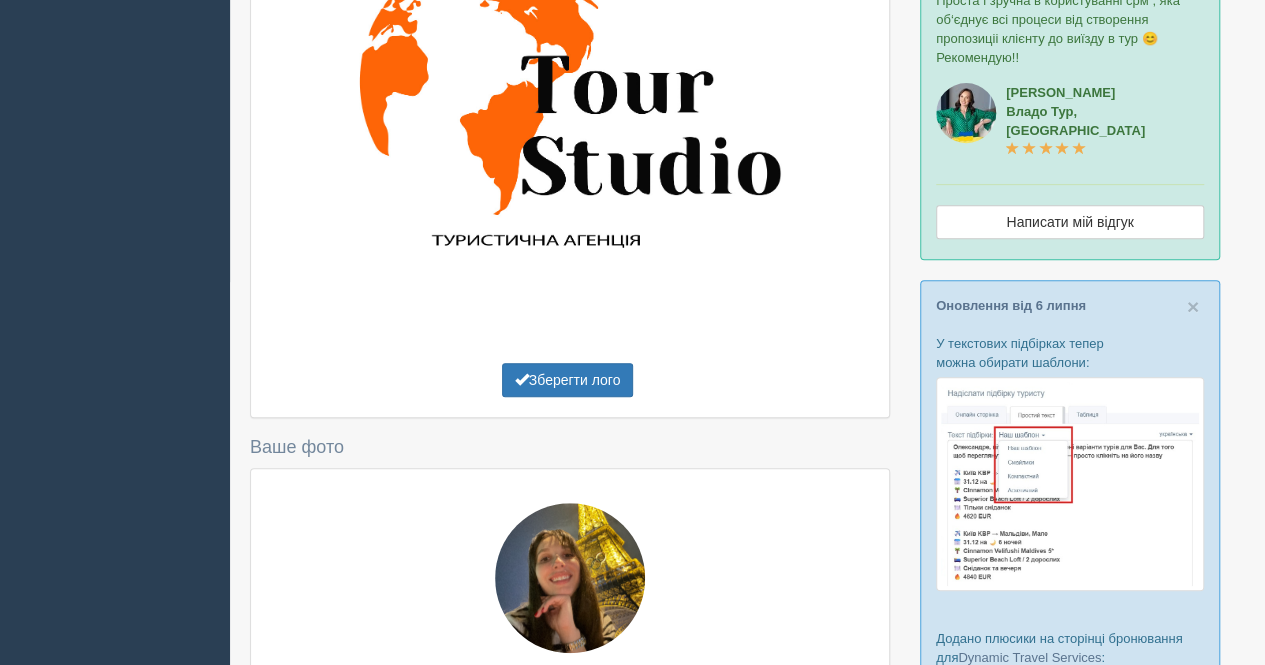 scroll, scrollTop: 533, scrollLeft: 0, axis: vertical 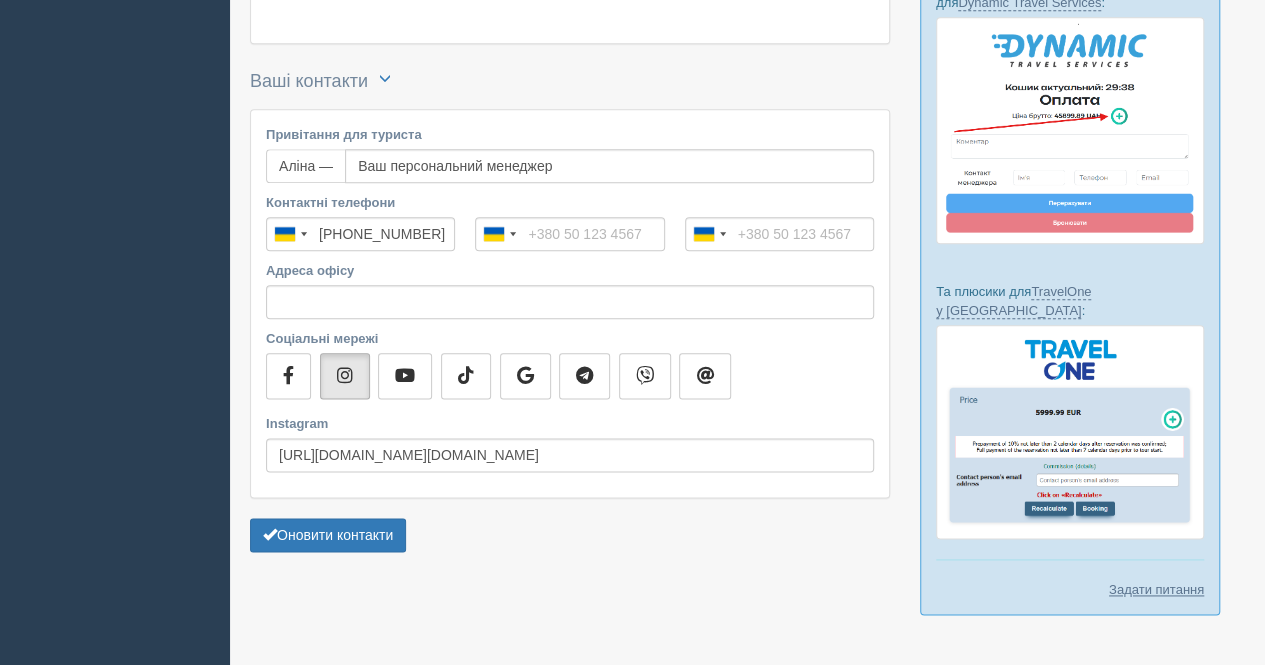 click on "Привітання для туриста
Аліна        —
Ваш персональний менеджер
Контактні телефони
Ukraine +380 244 results found Afghanistan +93 Albania +355 Algeria +213 American Samoa +1 Andorra +376 Angola +244 Anguilla +1 Antigua & Barbuda +1 Argentina +54 Armenia +374 Aruba +297 Ascension Island +247 Australia +61 Austria +43 Azerbaijan +994 Bahamas +1 Bahrain +973 Bangladesh +880 Barbados +1 Belarus +375 Belgium +32 Belize +501 Benin +229 Bermuda +1 Bhutan +975 Bolivia +591 Bosnia & Herzegovina +387 Botswana +267 Brazil +55 British Indian Ocean Territory +246 British Virgin Islands +1 Brunei +673 Bulgaria +359 Burkina Faso +226 Burundi +257 Cambodia +855 Cameroon +237 Canada +1 Cape Verde +238 Caribbean Netherlands +599 Cayman Islands +1 Central African Republic +236 Chad +235 Chile +56 China +86 Christmas Island +61 Cocos (Keeling) Islands +61 Colombia +57" at bounding box center [570, 333] 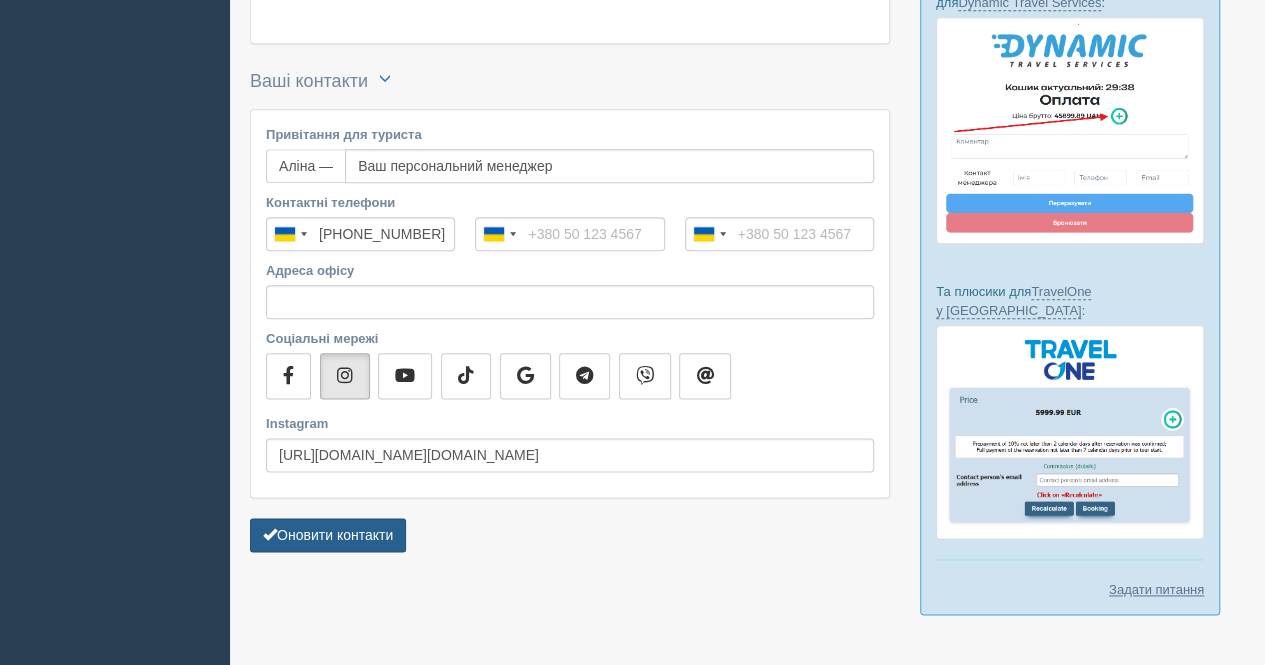 click on "Оновити контакти" at bounding box center [328, 535] 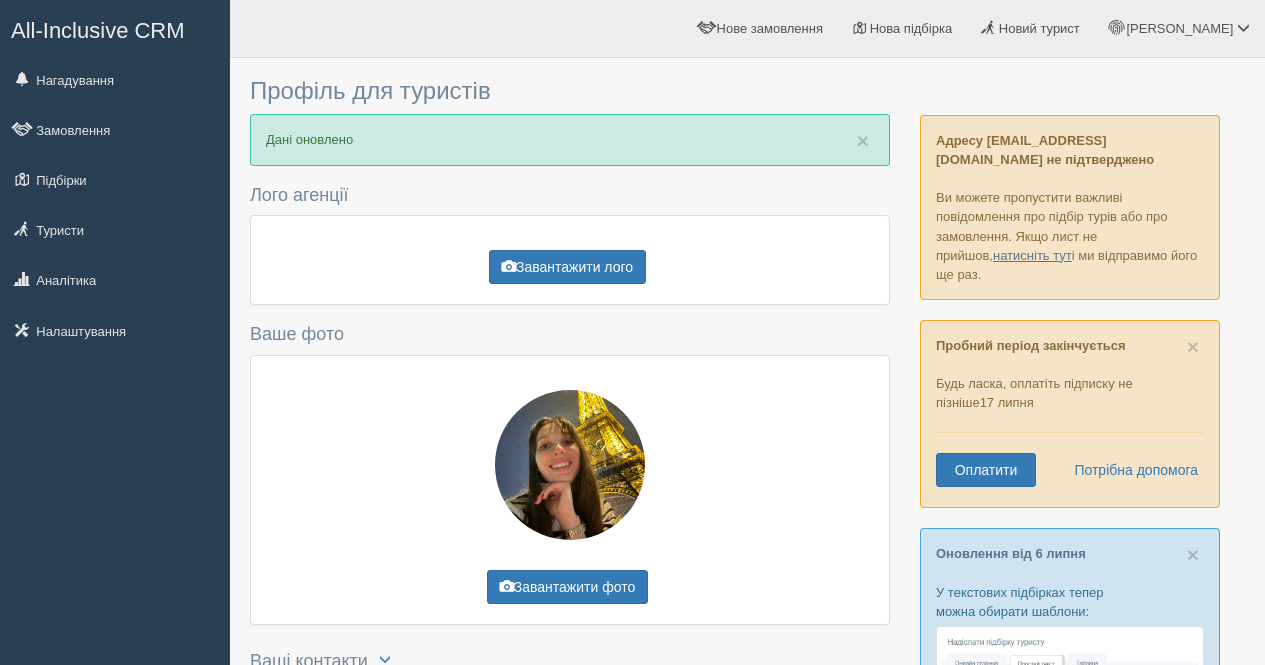 scroll, scrollTop: 0, scrollLeft: 0, axis: both 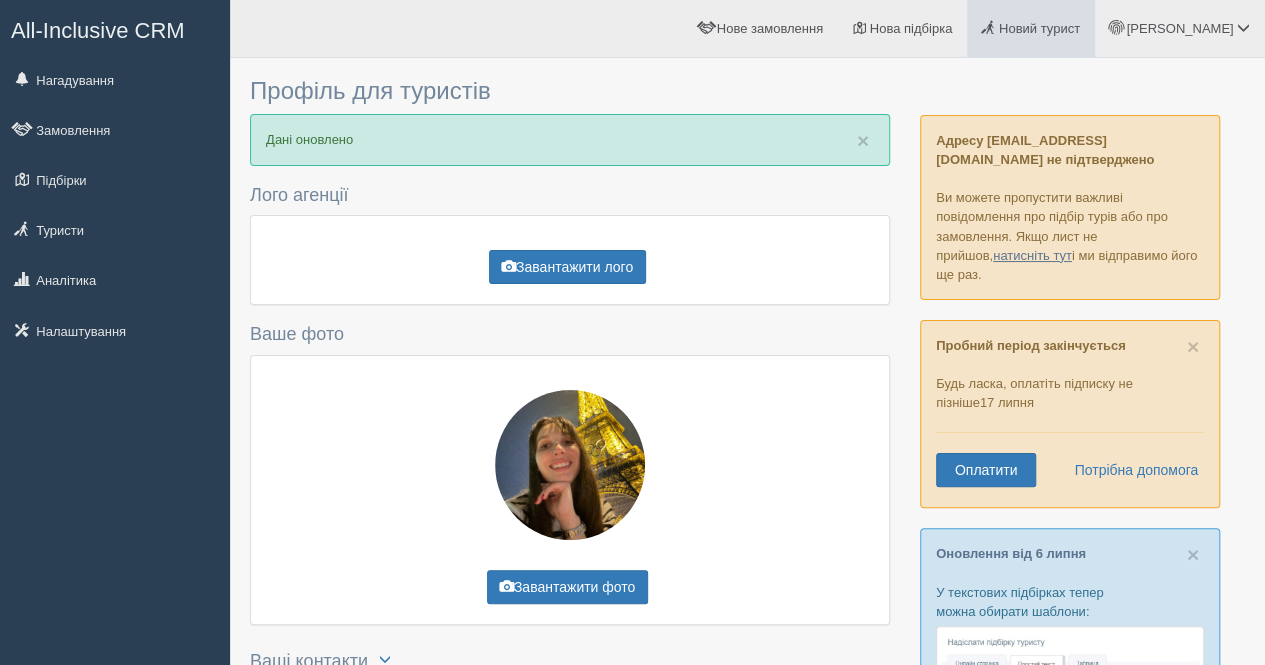 click on "Новий турист" at bounding box center [1039, 28] 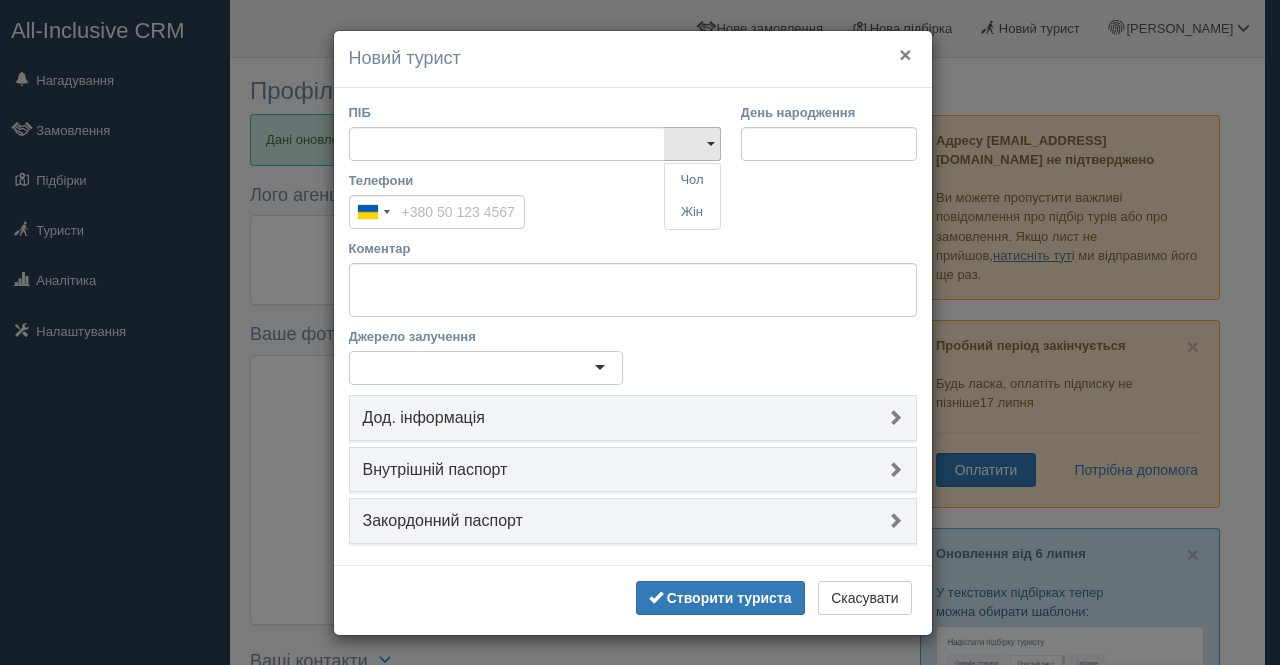 click on "×" at bounding box center [905, 54] 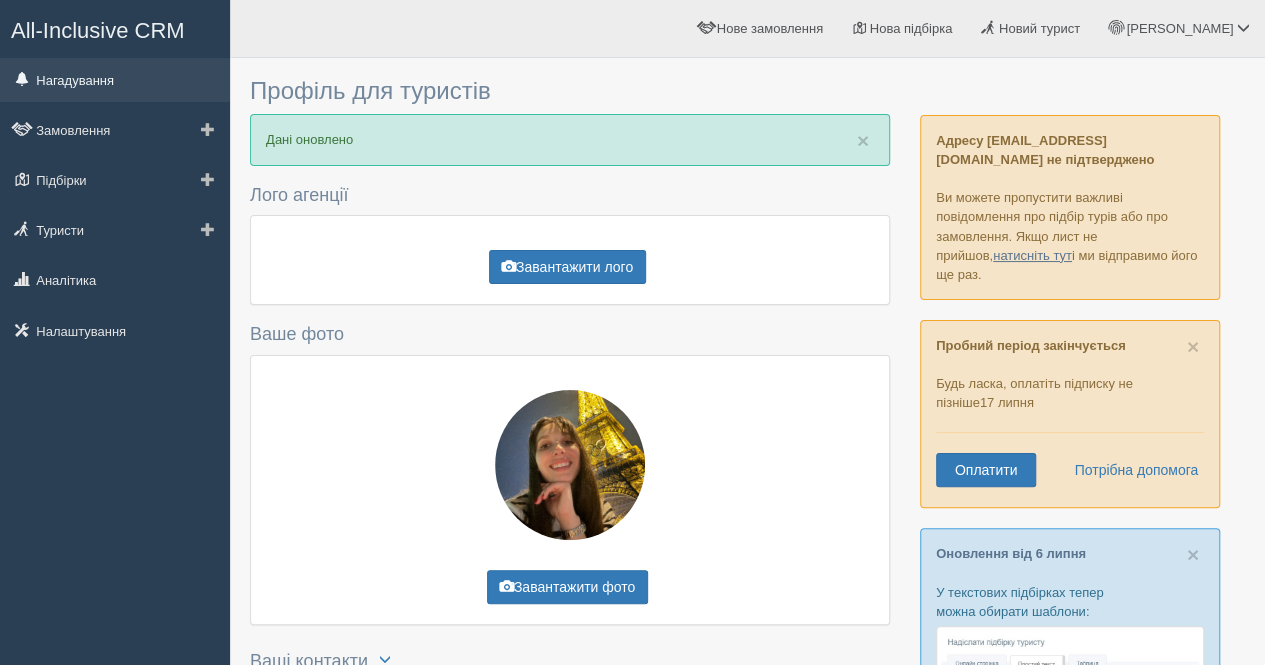 click on "Нагадування" at bounding box center [115, 80] 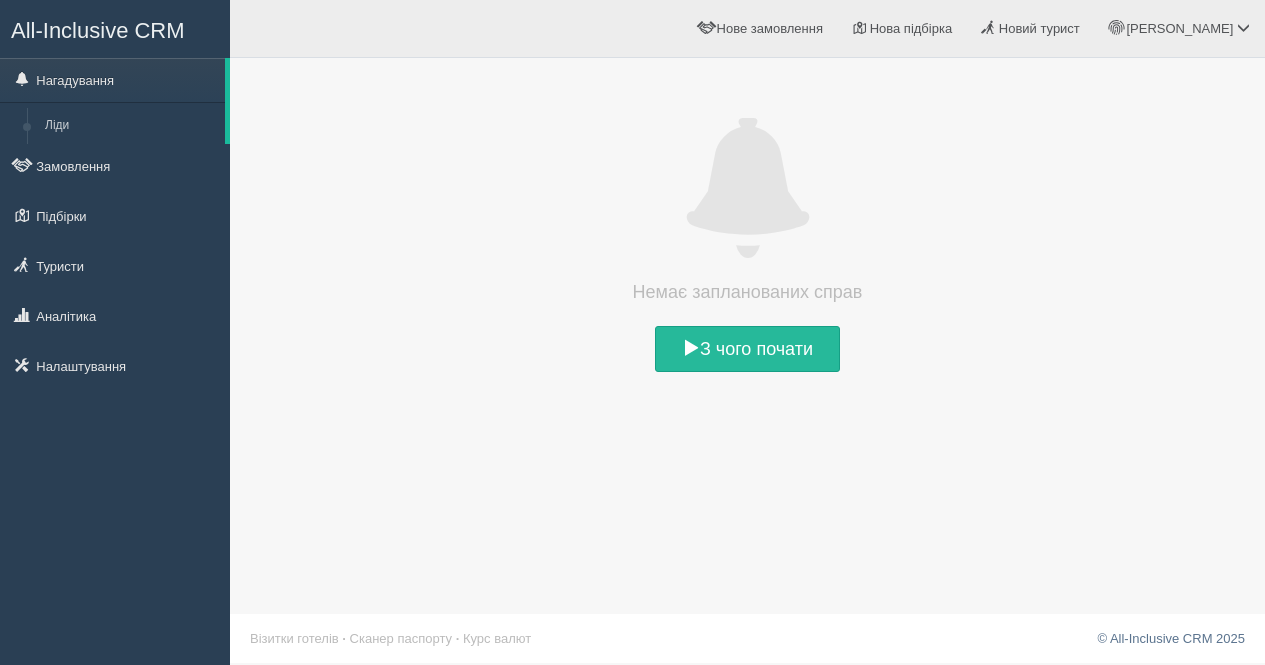 scroll, scrollTop: 0, scrollLeft: 0, axis: both 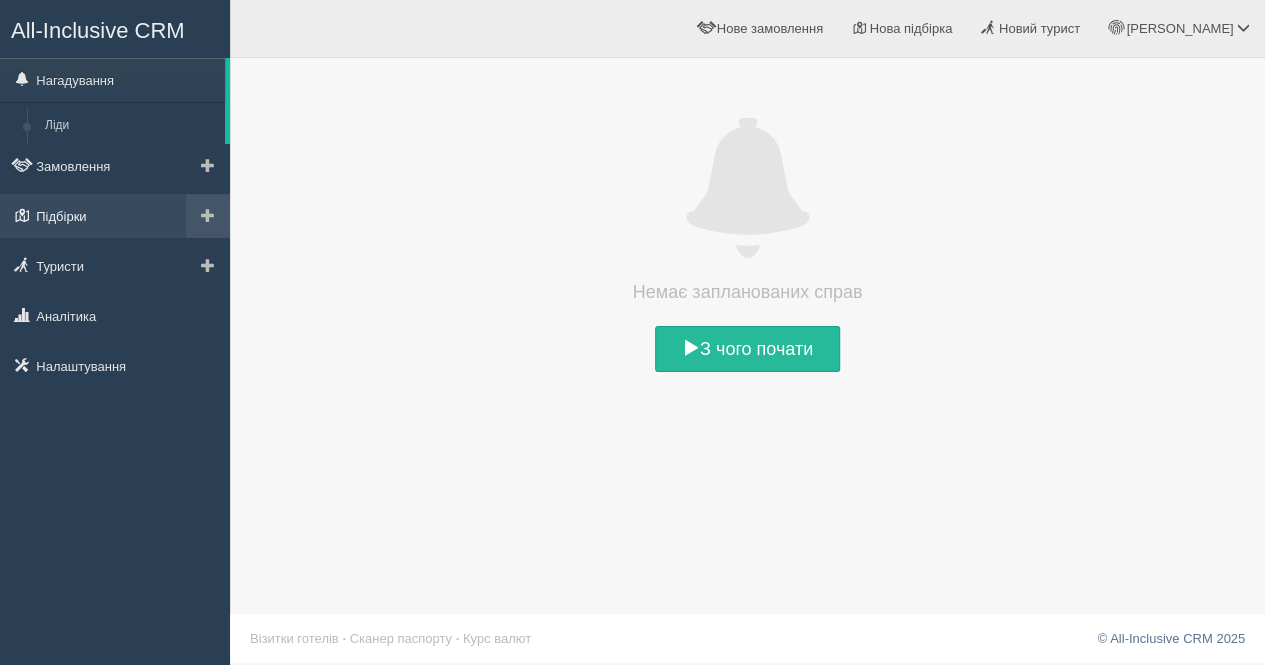 click on "Підбірки" at bounding box center (115, 216) 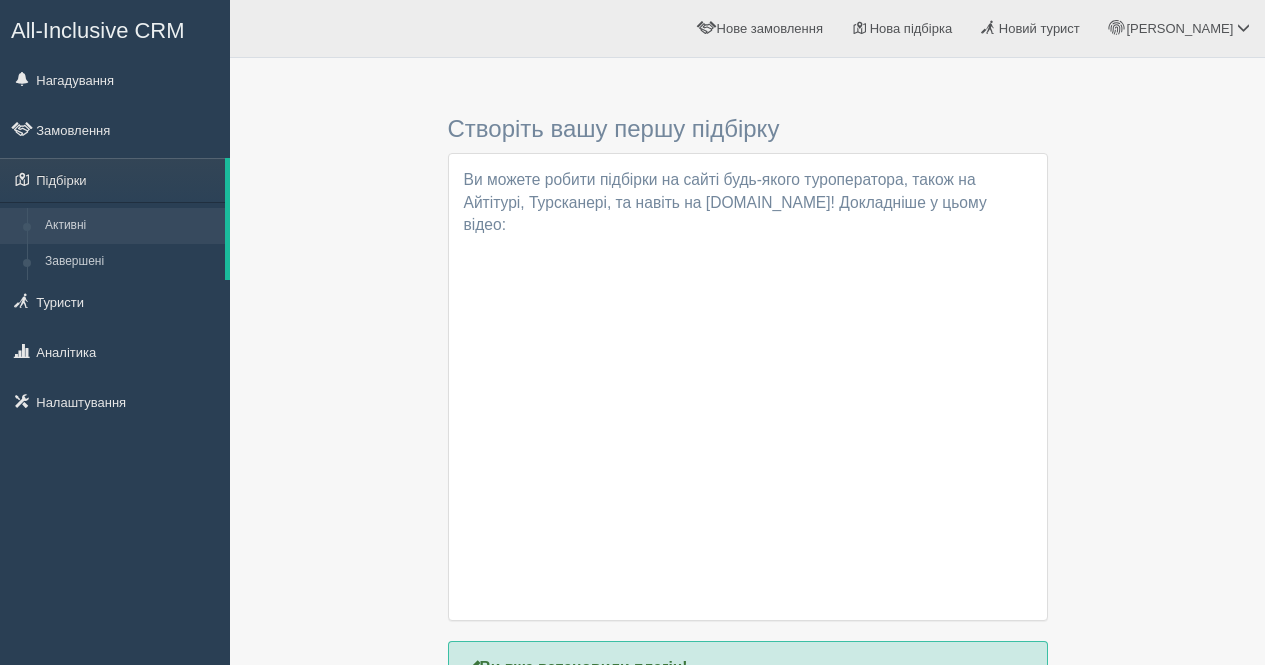 scroll, scrollTop: 0, scrollLeft: 0, axis: both 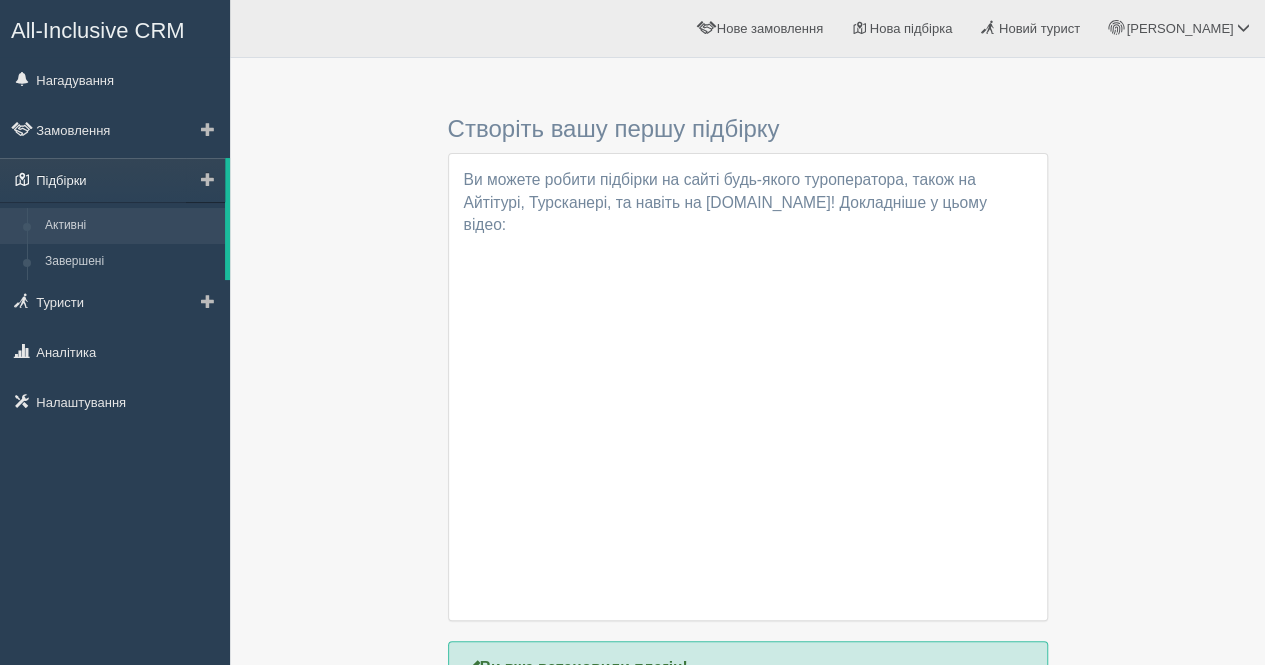 click on "Підбірки" at bounding box center [112, 180] 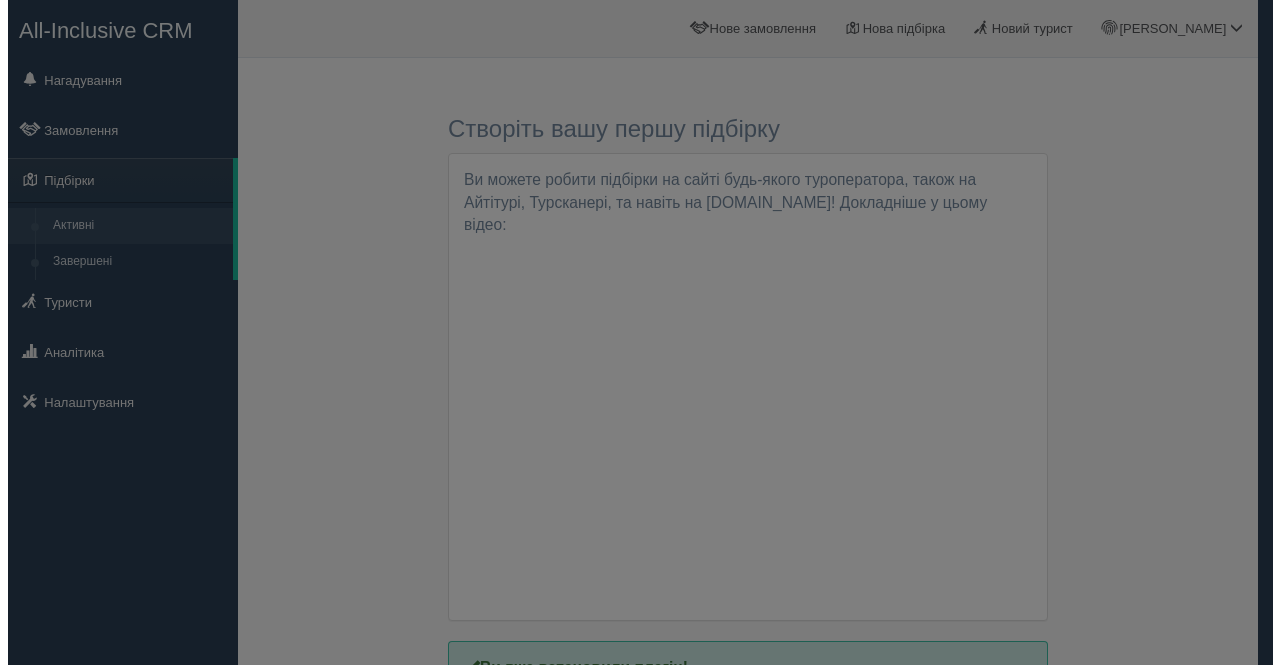 scroll, scrollTop: 0, scrollLeft: 0, axis: both 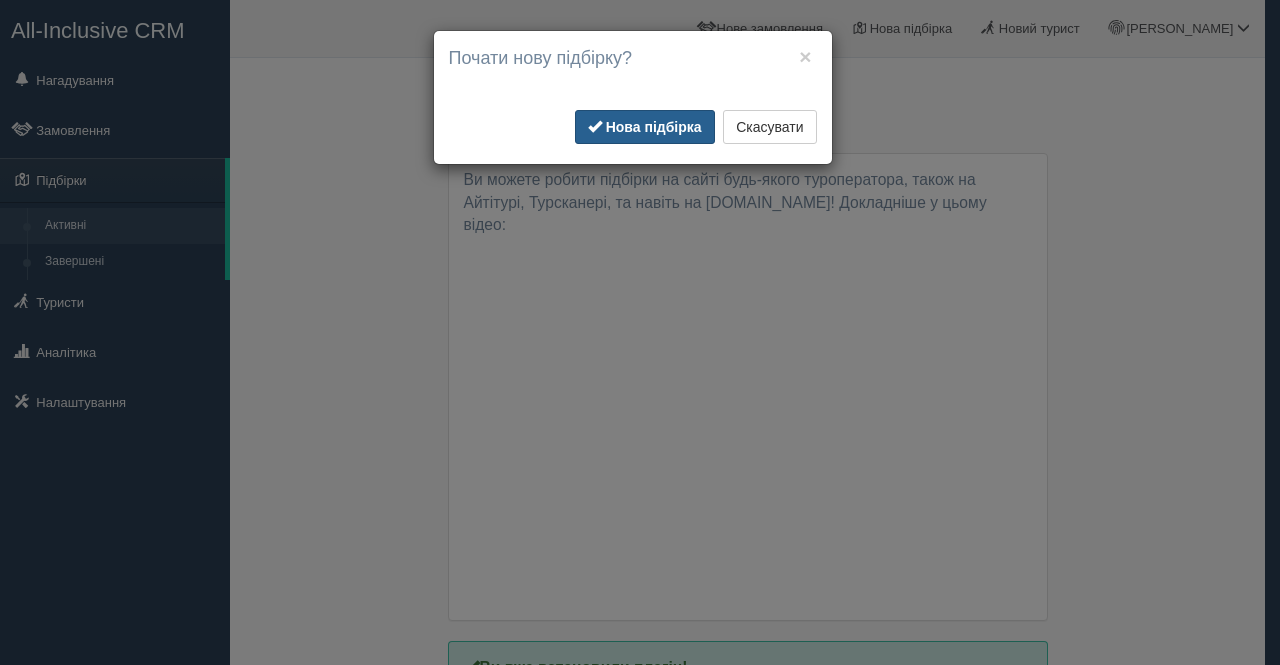 click on "Нова підбірка" at bounding box center [645, 127] 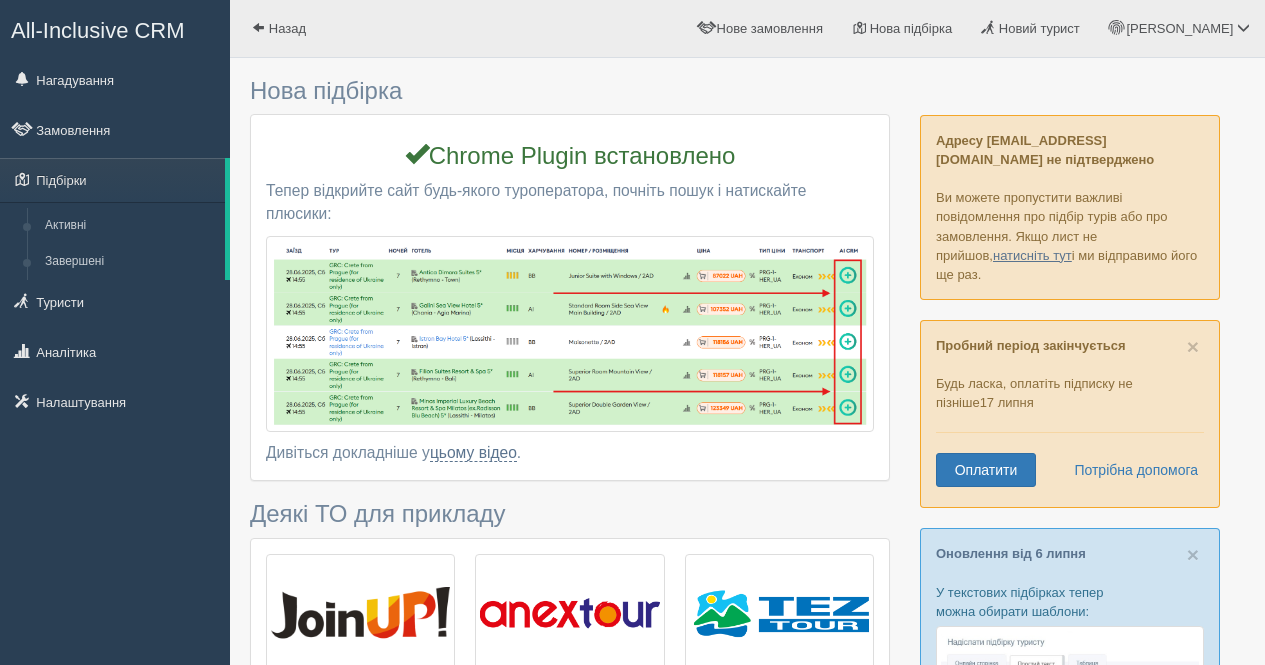 scroll, scrollTop: 0, scrollLeft: 0, axis: both 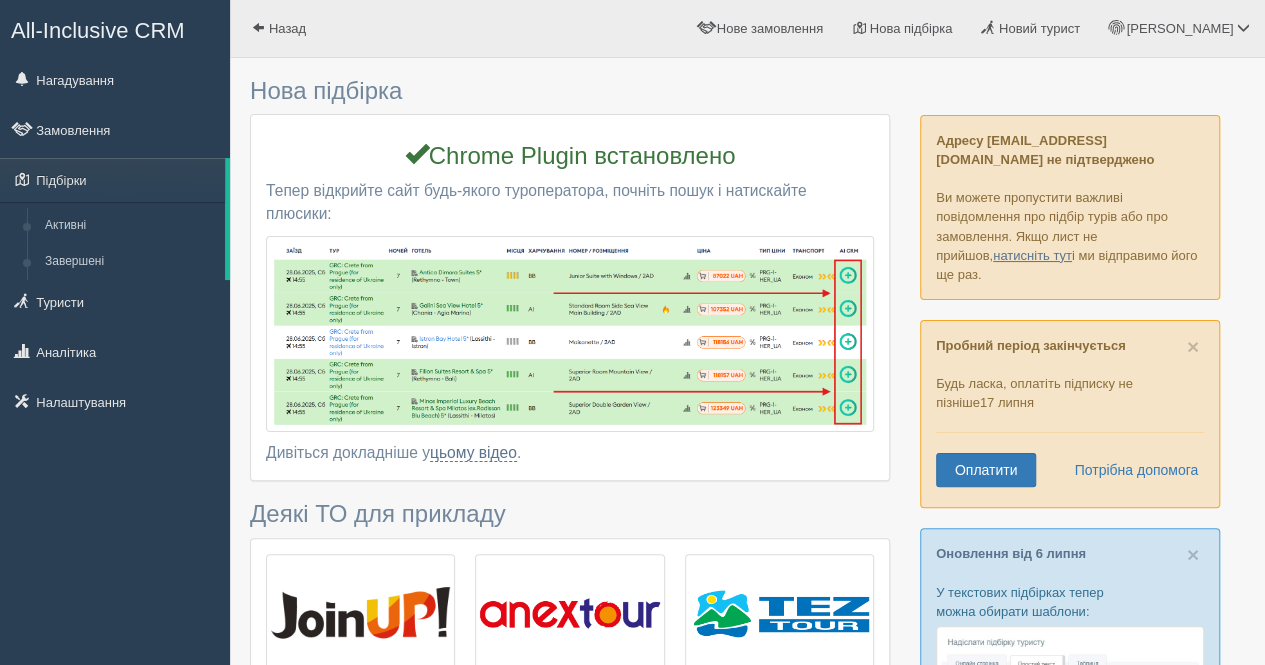 click on "Адресу alinasulima101@gmail.com не підтверджено
Ви можете пропустити важливі повідомлення про підбір турів або про замовлення.    Якщо лист не прийшов,  натисніть тут  і ми відправимо його ще раз." at bounding box center (1070, 207) 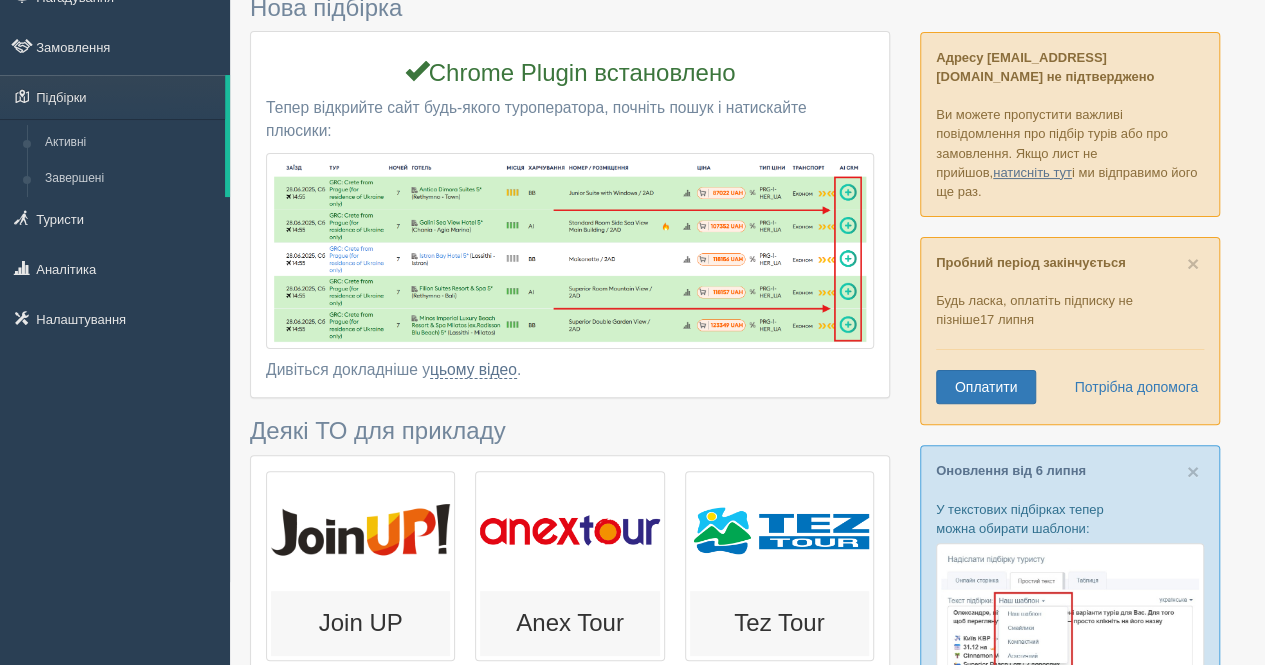 scroll, scrollTop: 0, scrollLeft: 0, axis: both 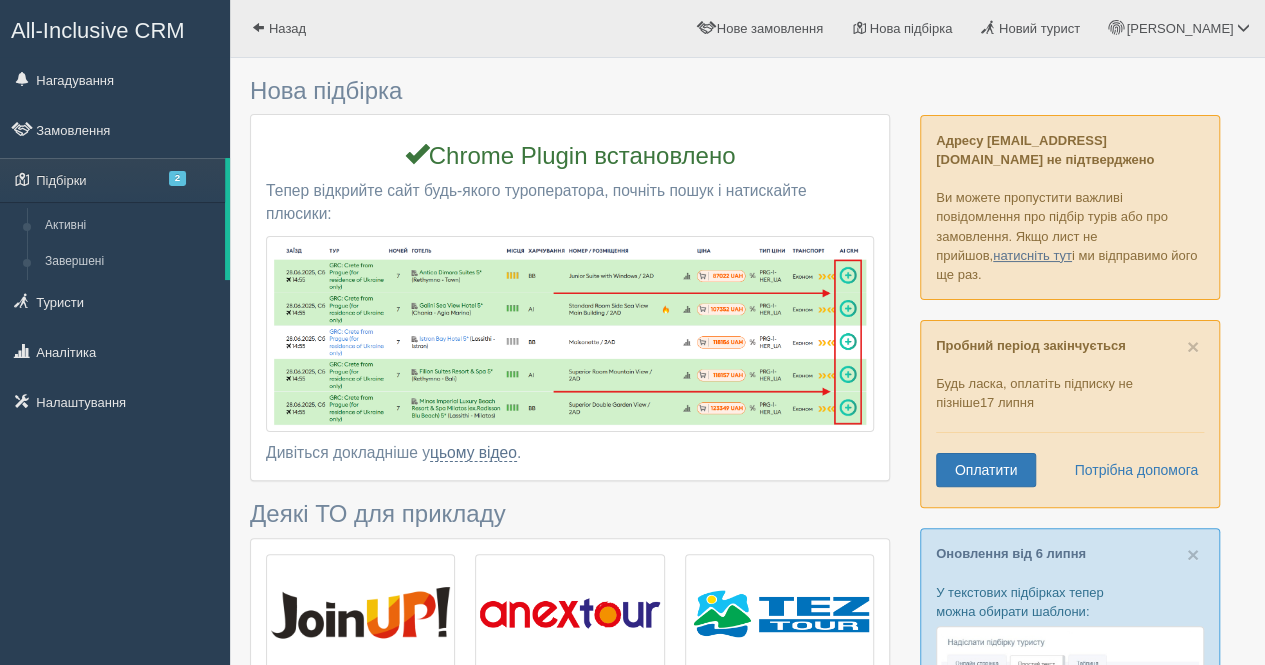 type on "7" 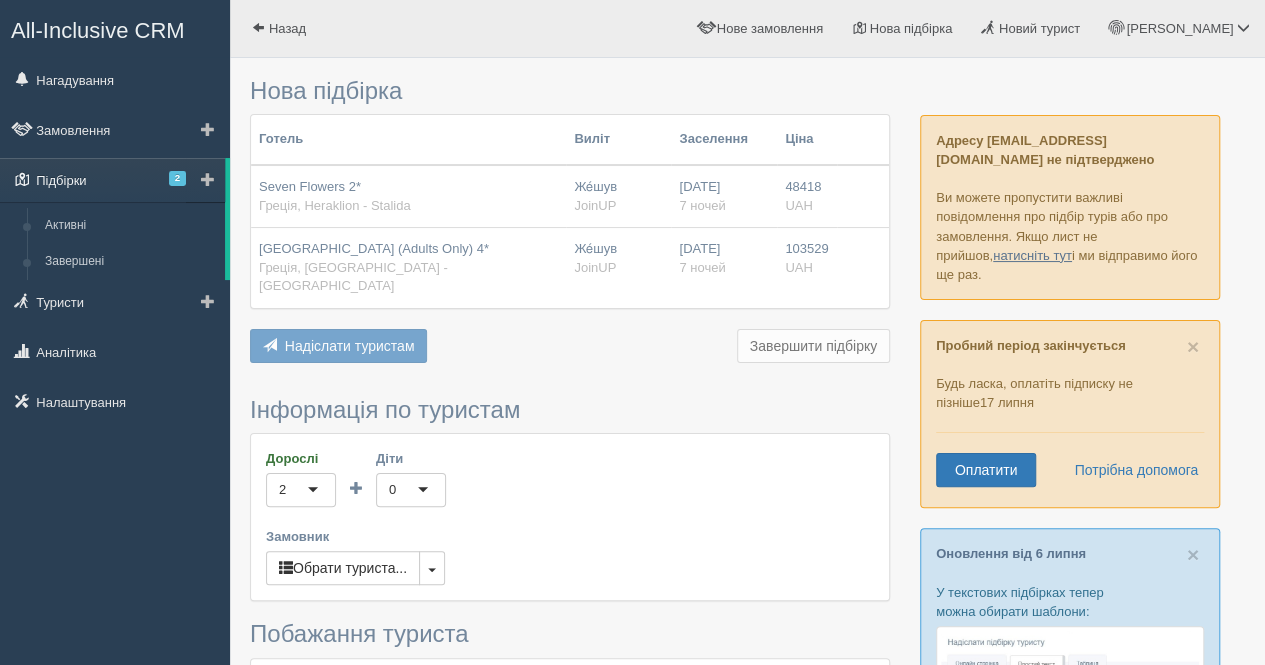 click on "Підбірки 2" at bounding box center (112, 180) 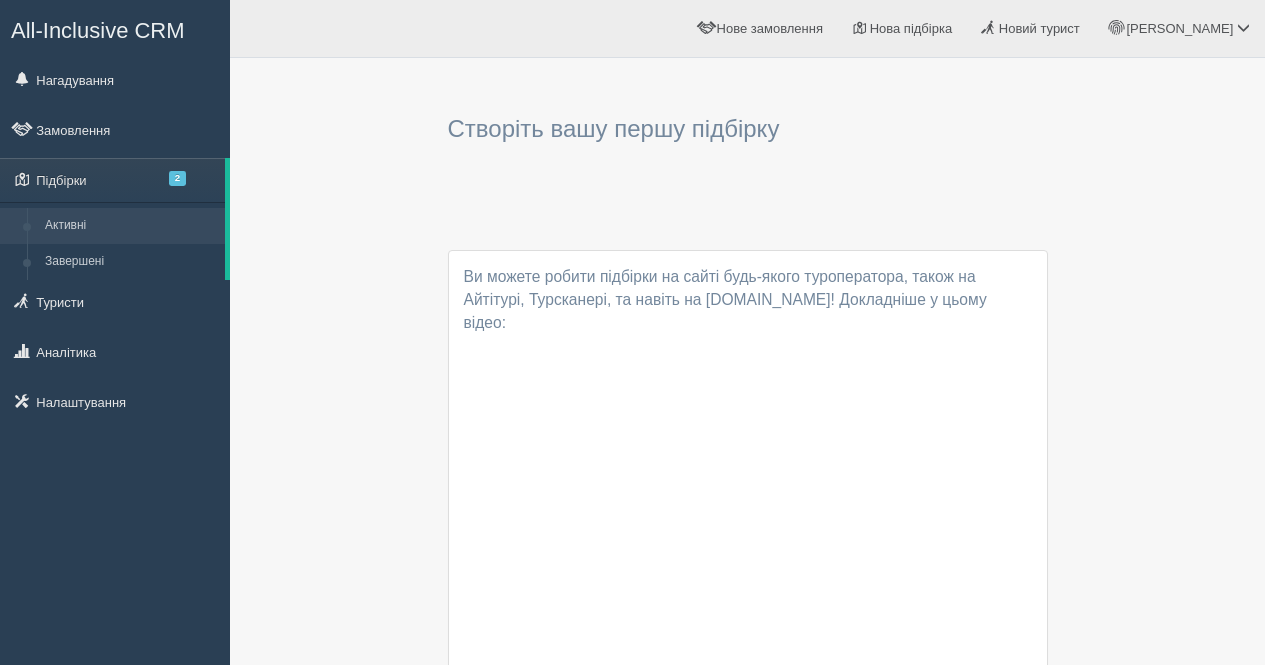 scroll, scrollTop: 0, scrollLeft: 0, axis: both 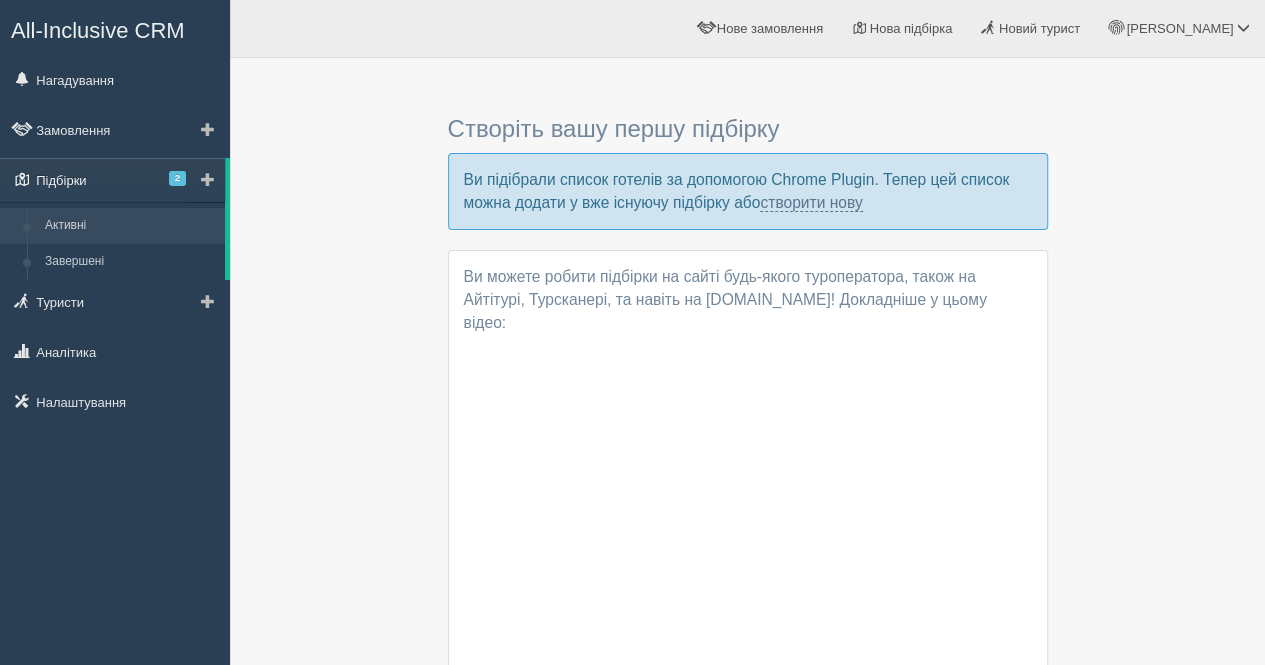 click on "2" at bounding box center (177, 178) 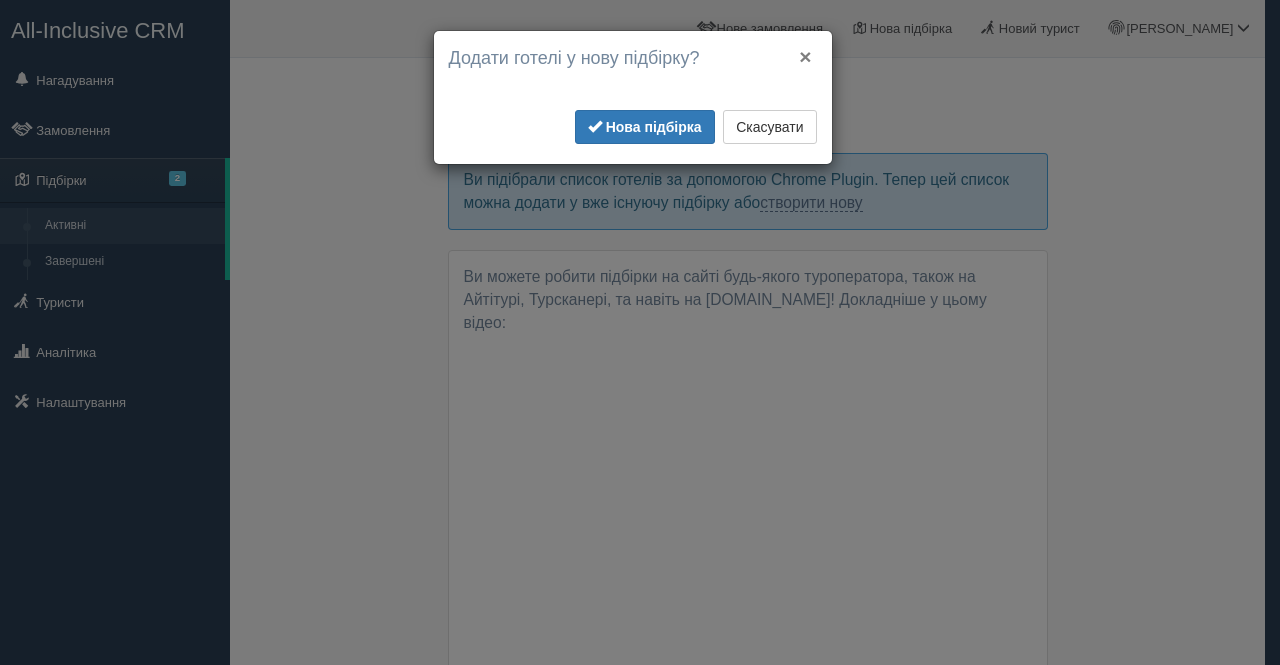 click on "×" at bounding box center [805, 56] 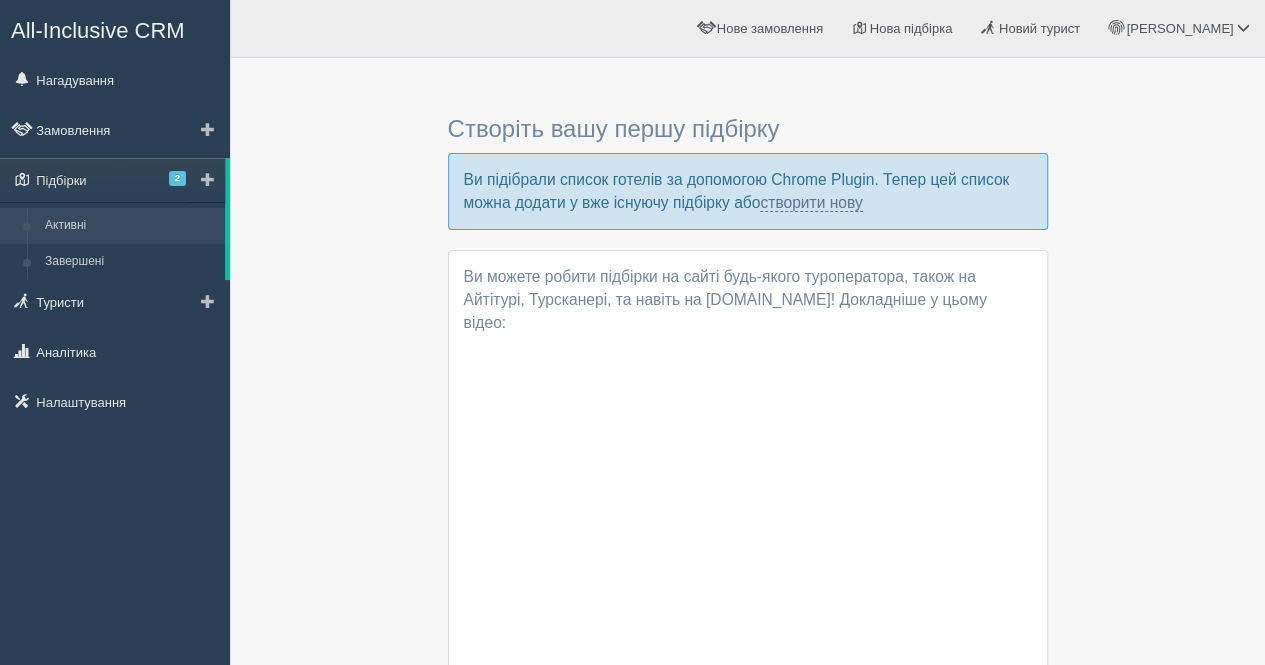 click on "Активні" at bounding box center [130, 226] 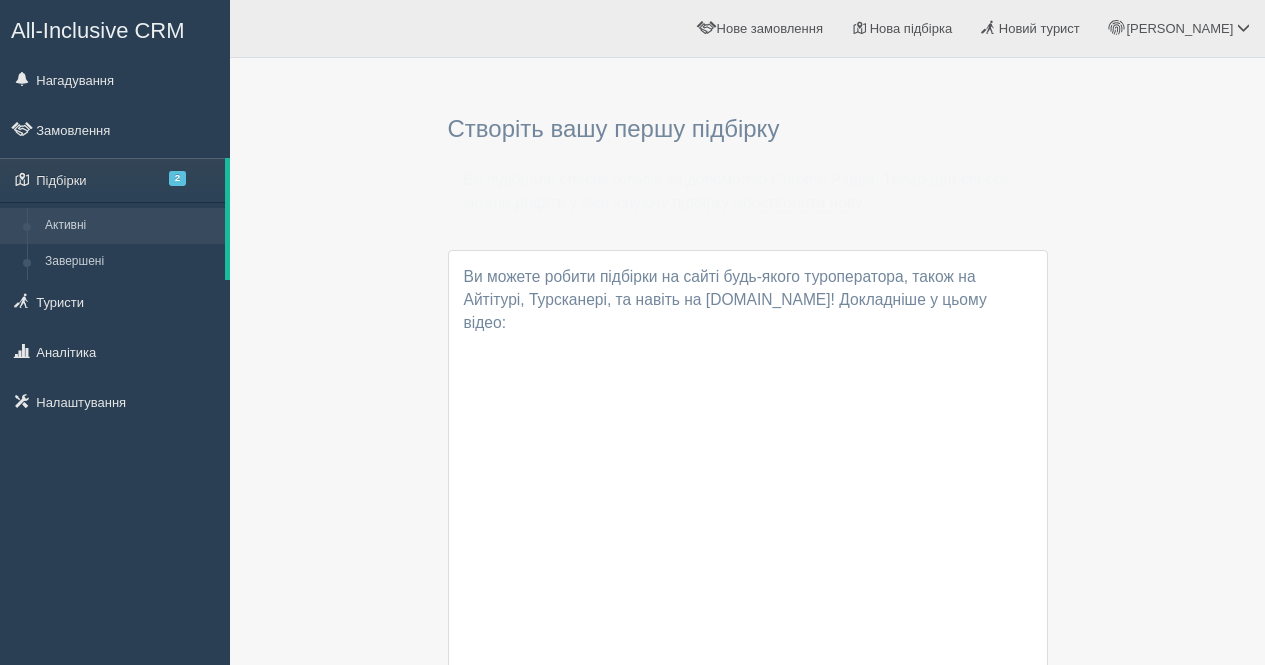 scroll, scrollTop: 0, scrollLeft: 0, axis: both 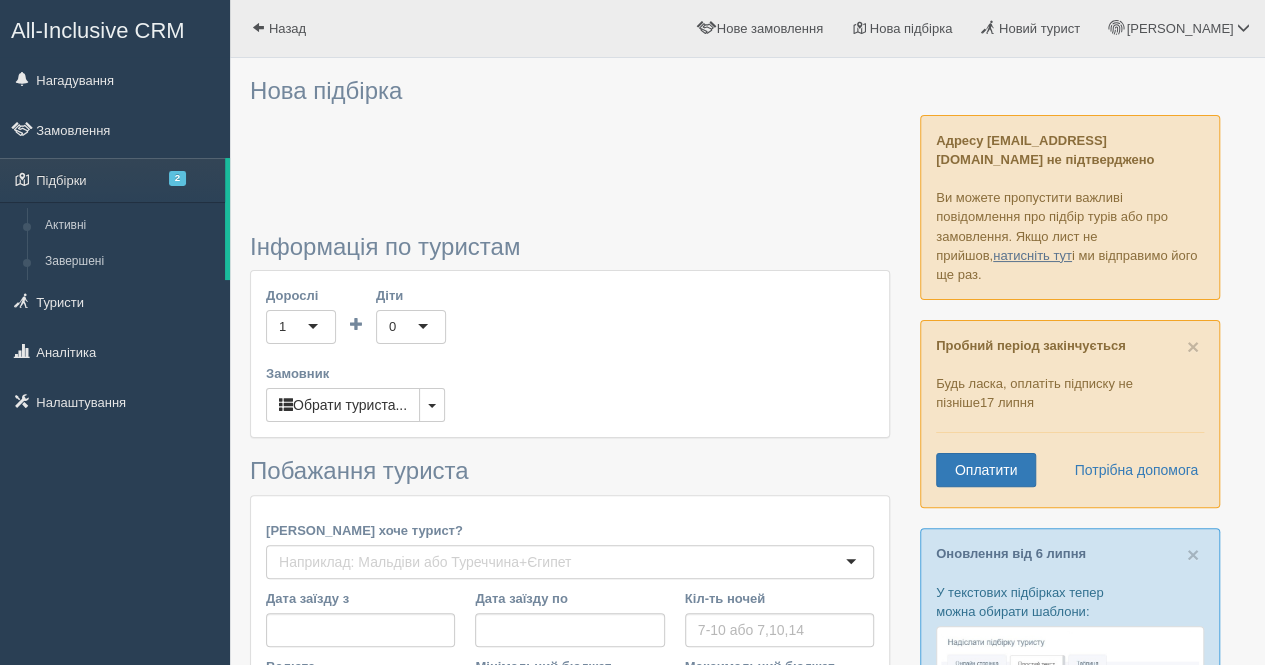 type on "7" 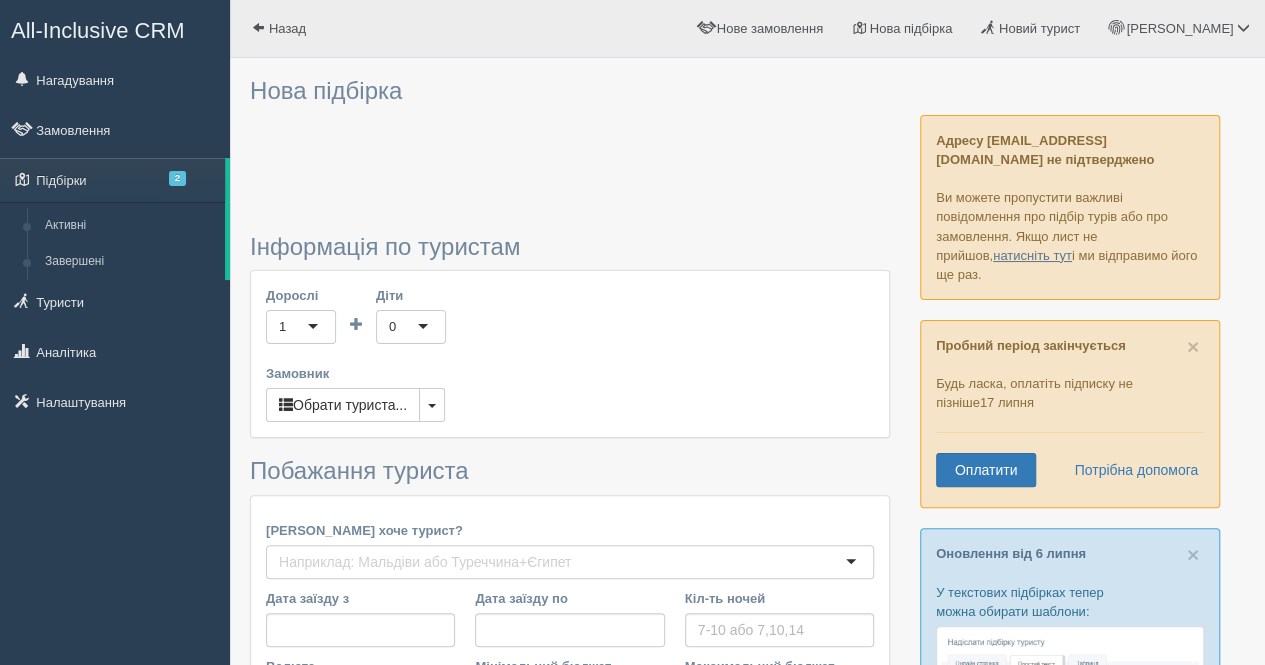 type on "48400" 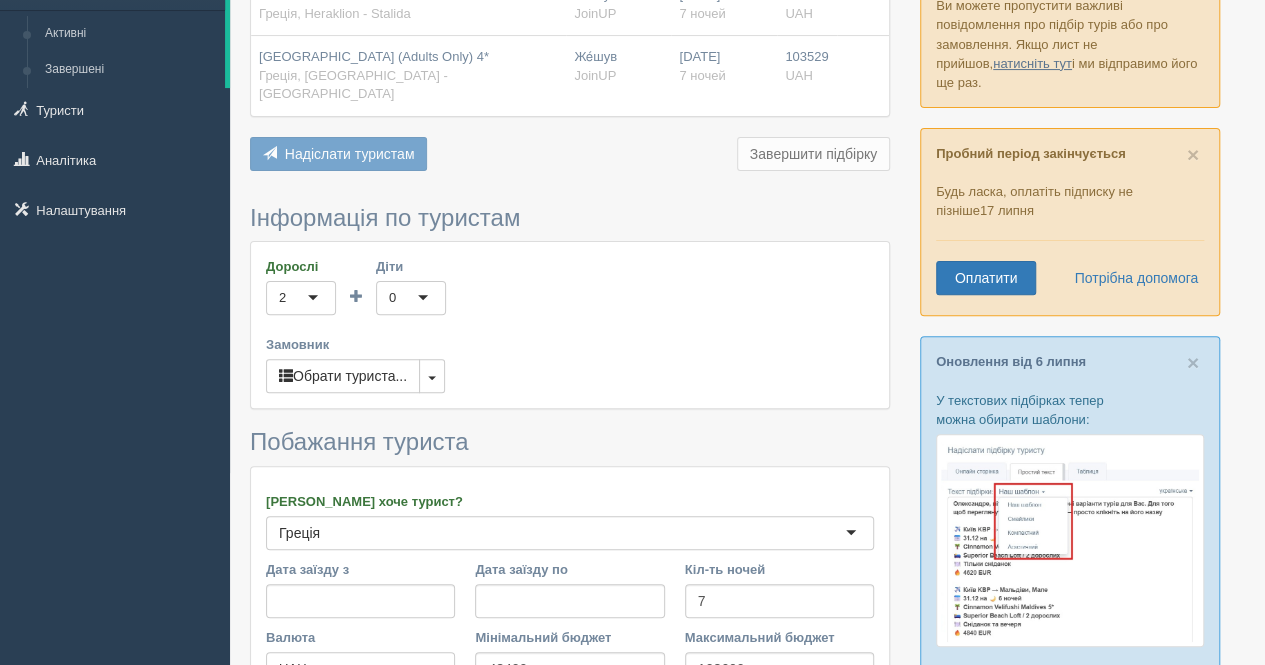 scroll, scrollTop: 208, scrollLeft: 0, axis: vertical 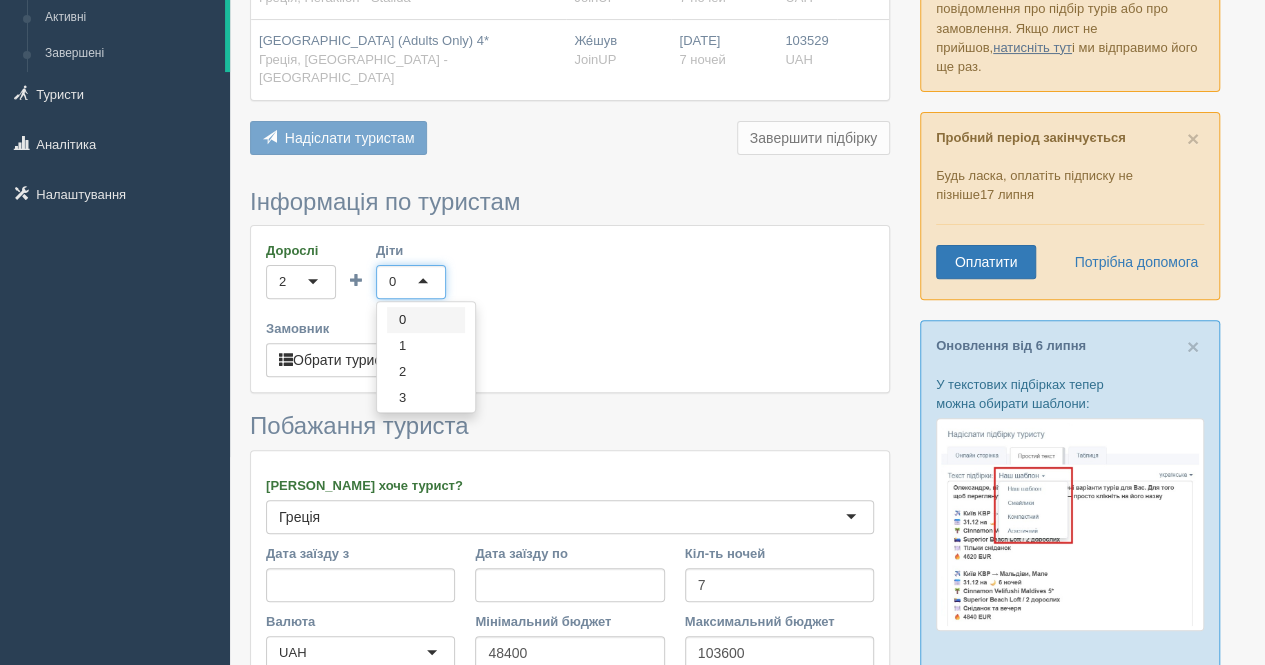 click on "0" at bounding box center [411, 282] 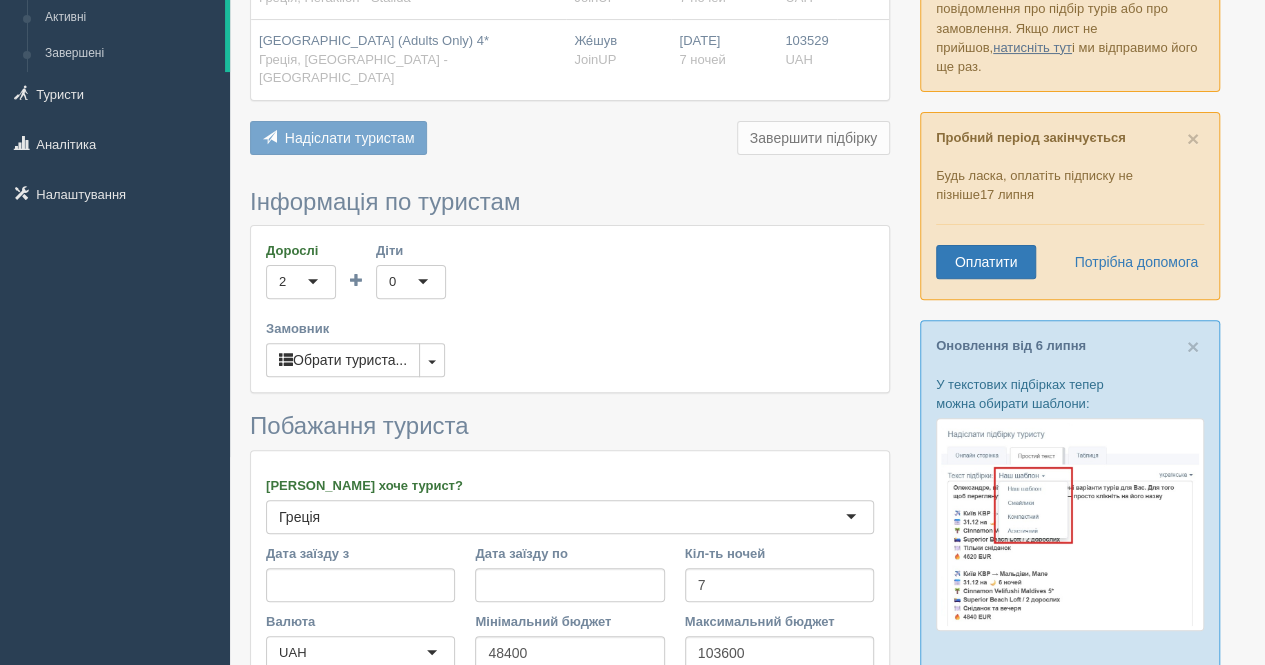 click on "Дорослі
2 2 1 2 3 4 5 6 7 8 9 10 11 12 13 14 15 16 17 18 19 20 21 22 23 24 25 26 27 28 29 30 31 32 33 34 35 36 37 38 39 40 41 42 43 44 45 46 47 48 49 50
Діти
0 0 0 1 2 3 4 5 6 7 8 9 10 11 12 13 14 15 16 17 18 19 20 21 22 23 24 25 26 27 28 29 30 31 32 33 34 35 36 37 38 39 40 41 42 43 44 45 46 47 48 49 50
Вік дітей
Замовник
Обрати туриста...
Публічна підбірка
Особиста підбірка
Публічна підбірка" at bounding box center [570, 309] 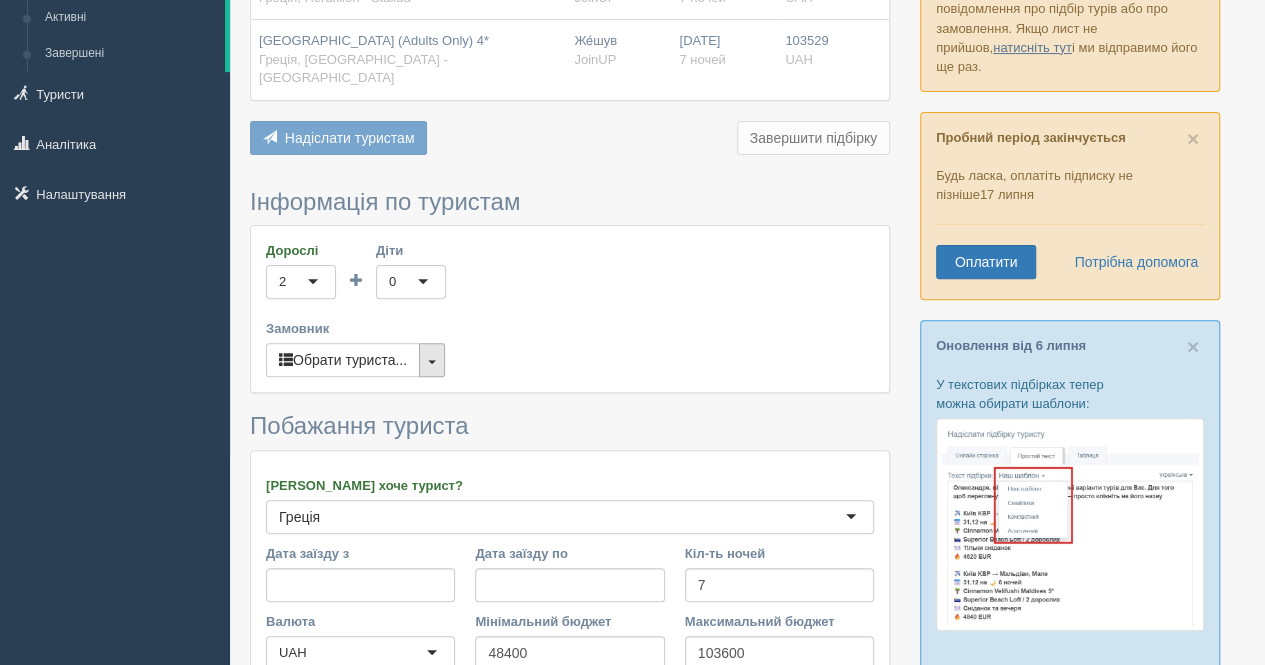 click at bounding box center (432, 360) 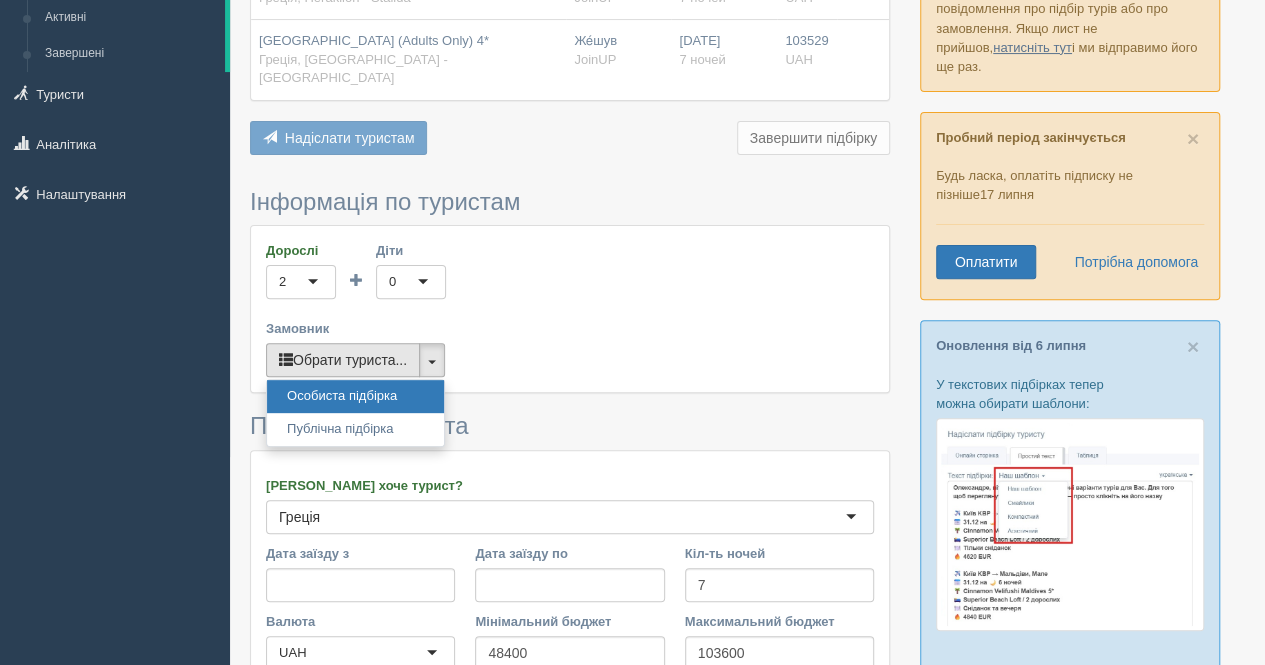 click on "Обрати туриста..." at bounding box center (343, 360) 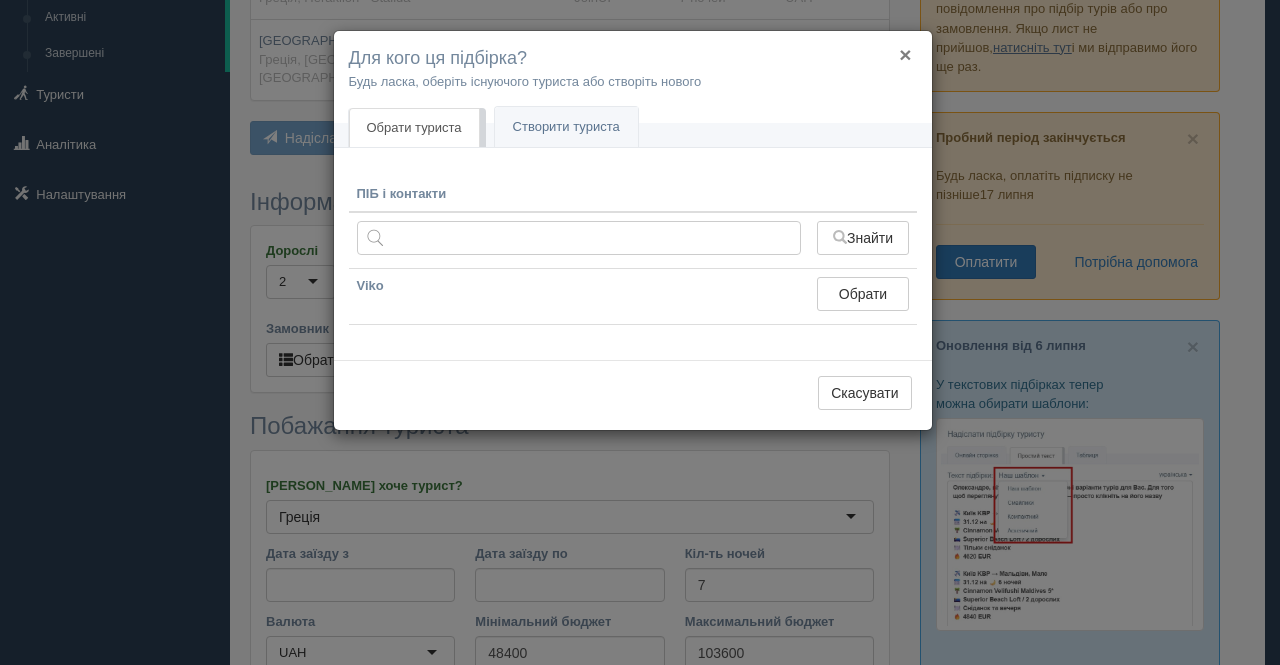 click on "×" at bounding box center (905, 54) 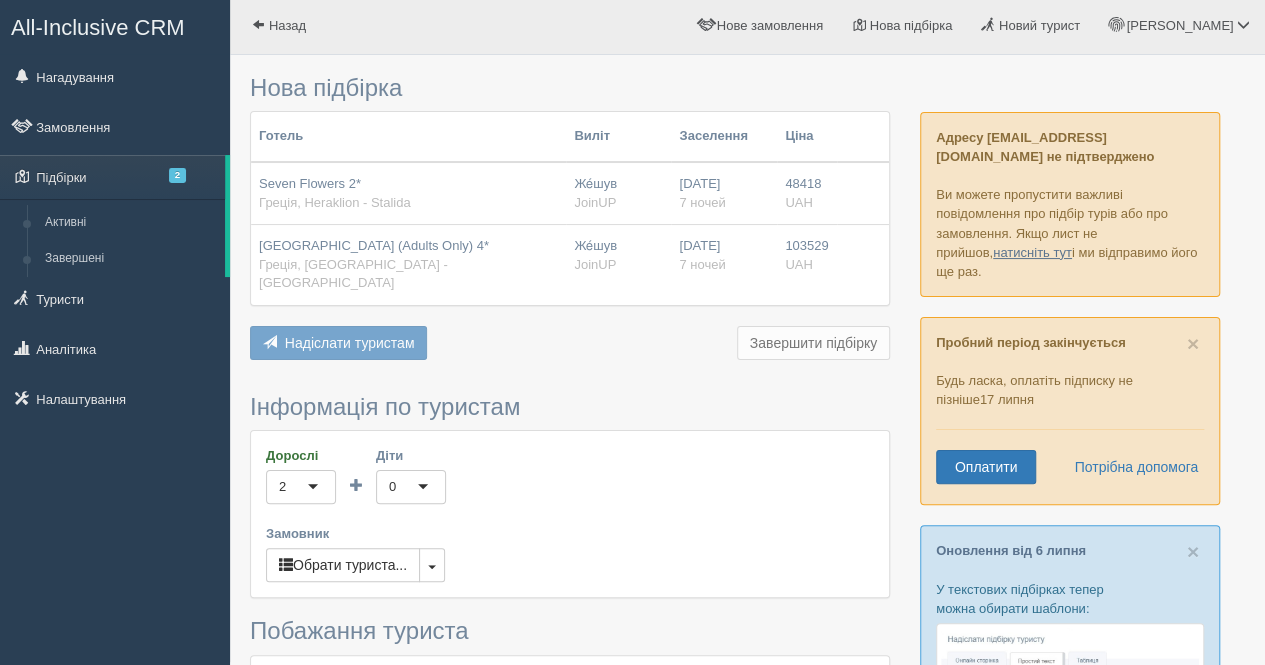scroll, scrollTop: 0, scrollLeft: 0, axis: both 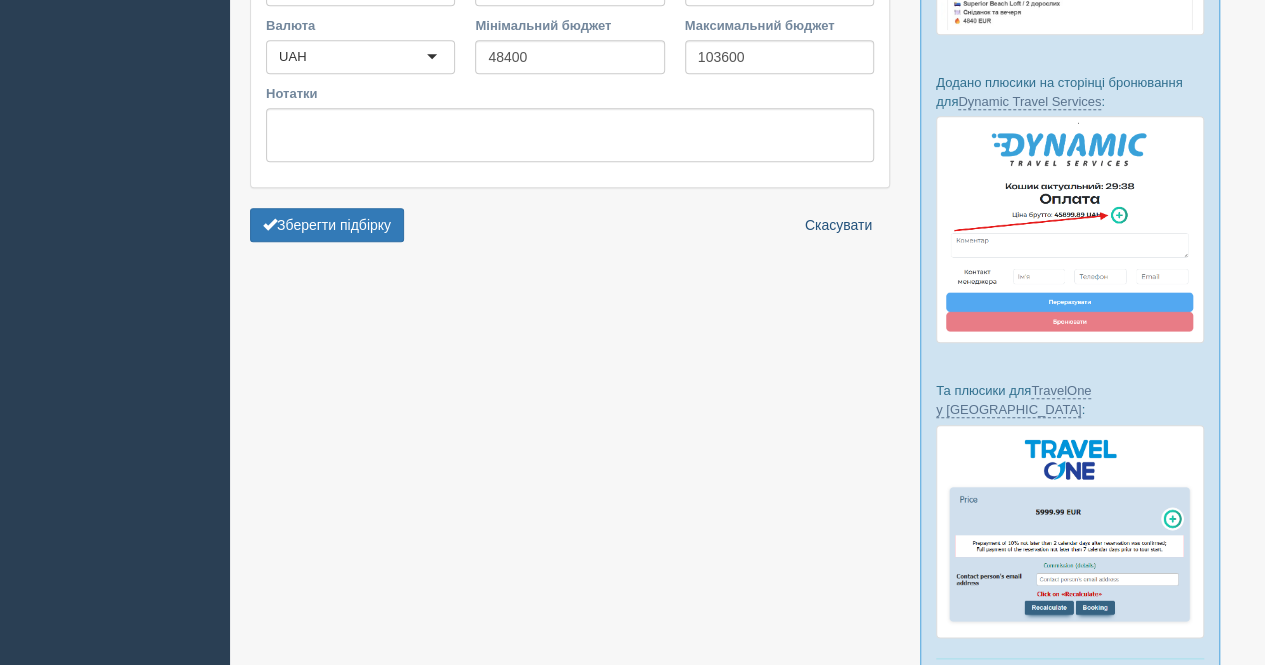 click on "Скасувати" at bounding box center (838, 225) 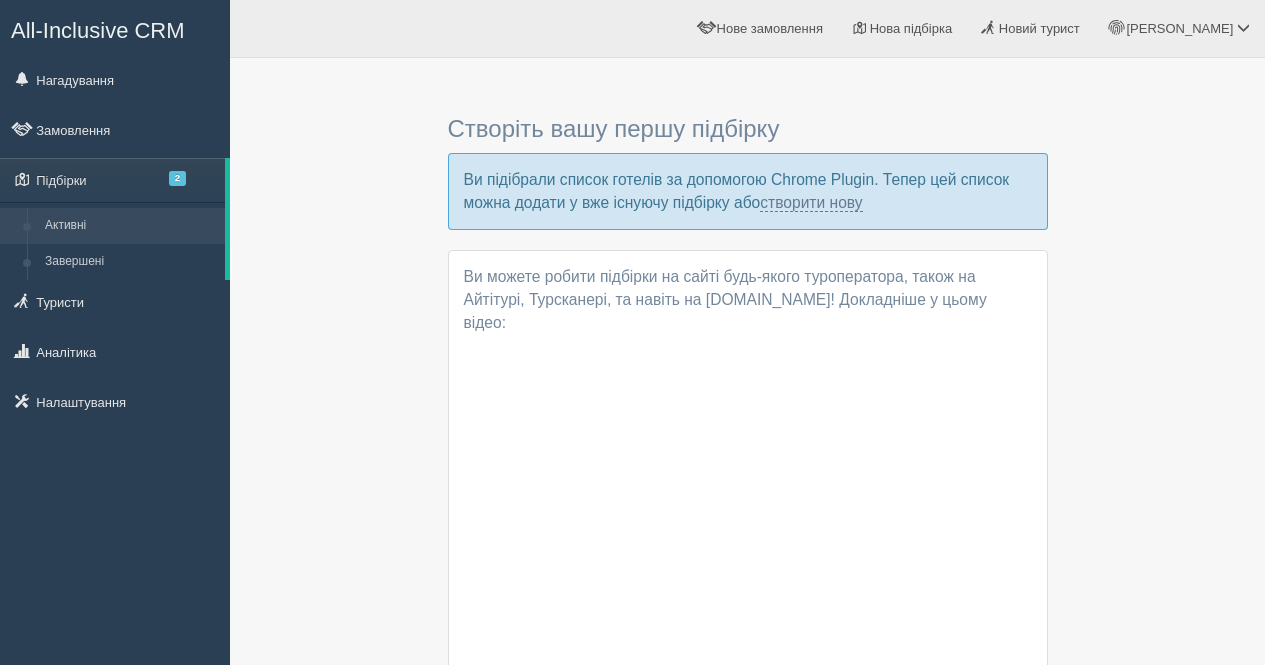 scroll, scrollTop: 0, scrollLeft: 0, axis: both 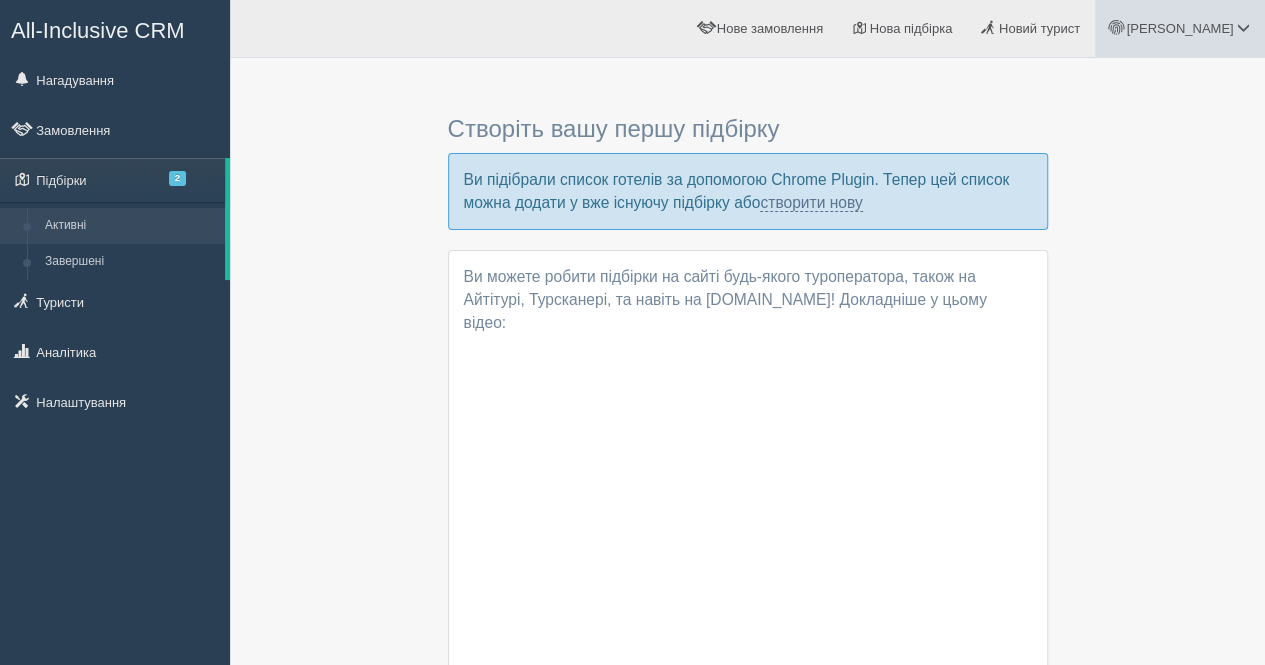 click at bounding box center (1116, 27) 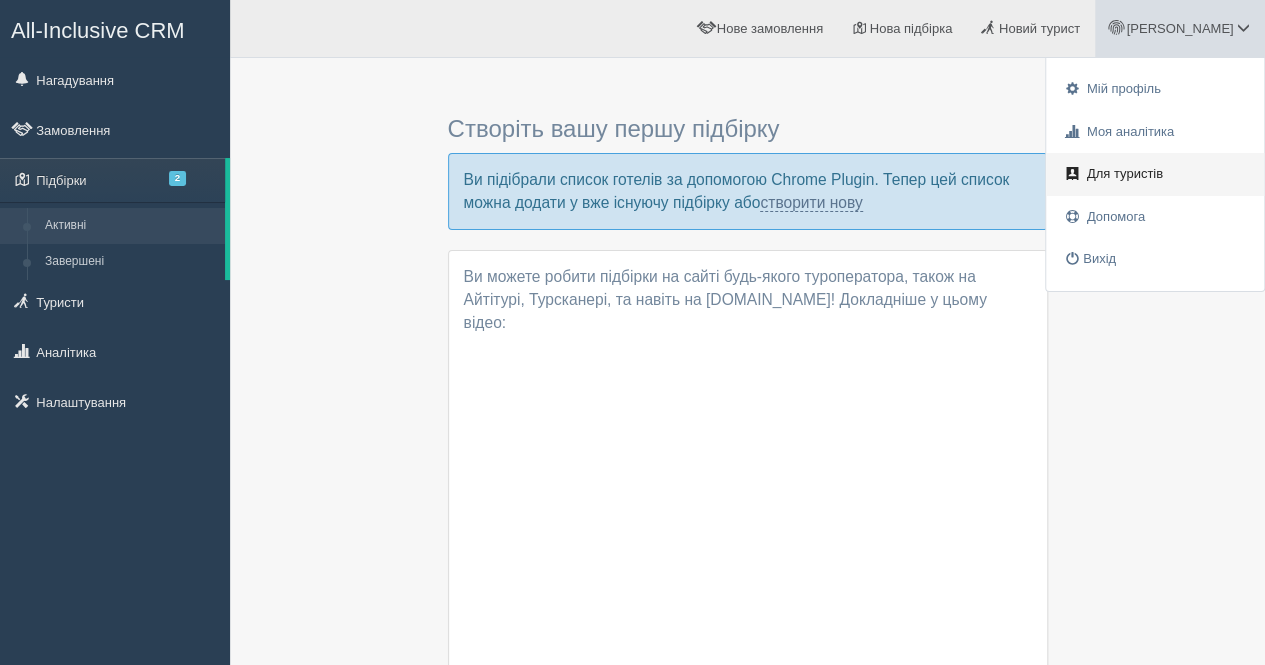 click on "Для туристів" at bounding box center (1155, 174) 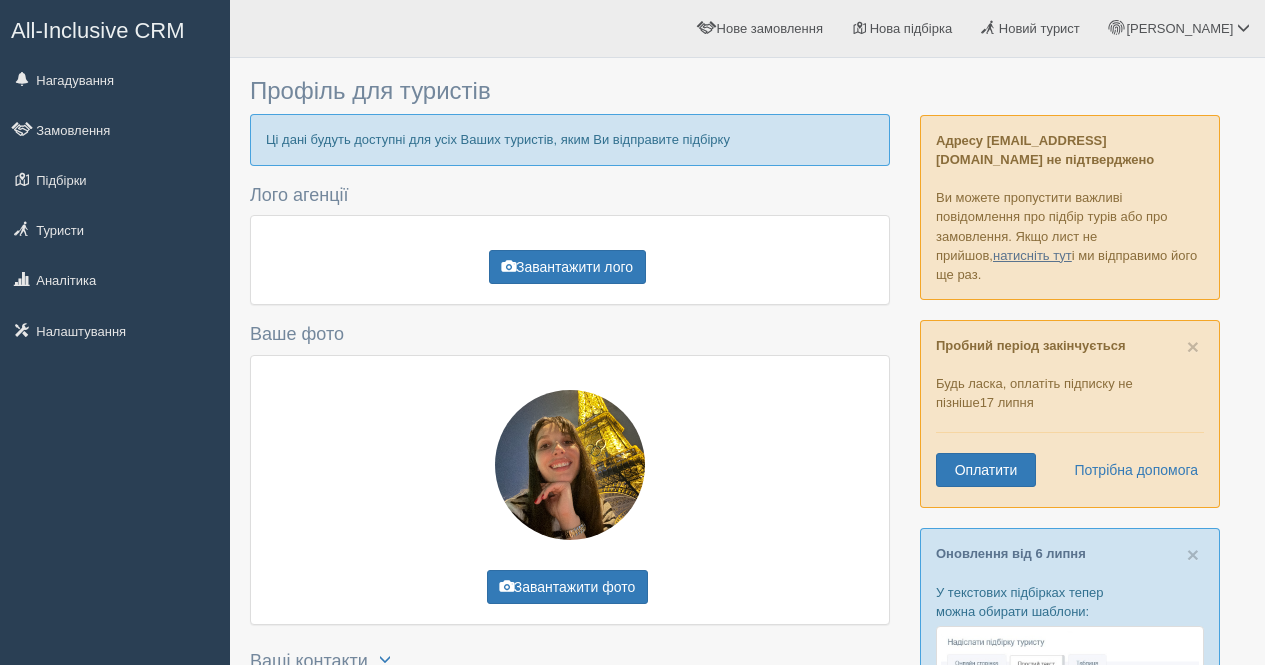 scroll, scrollTop: 0, scrollLeft: 0, axis: both 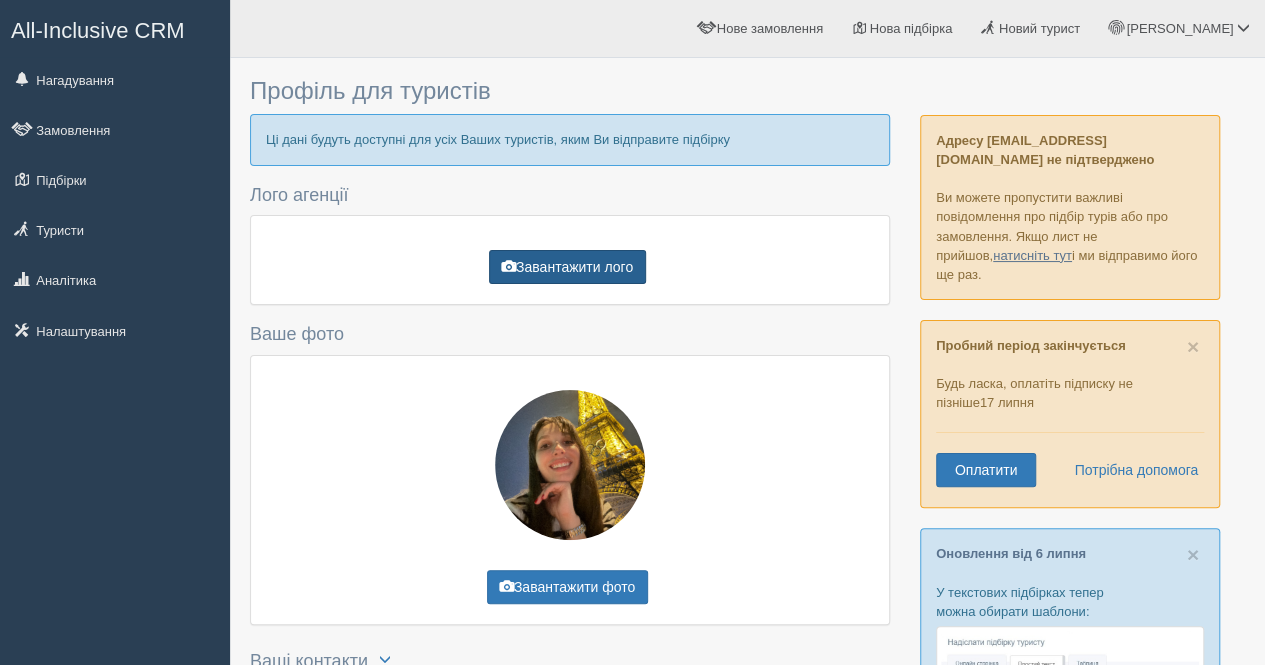 click on "Завантажити лого" at bounding box center (567, 267) 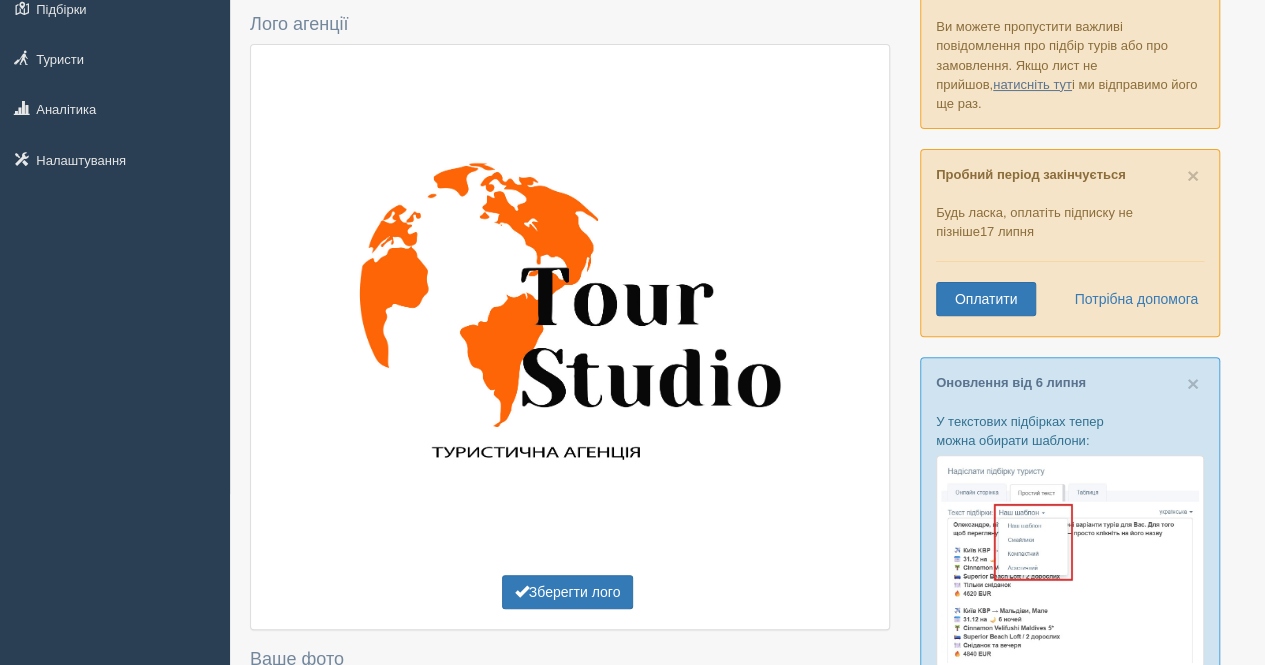 scroll, scrollTop: 214, scrollLeft: 0, axis: vertical 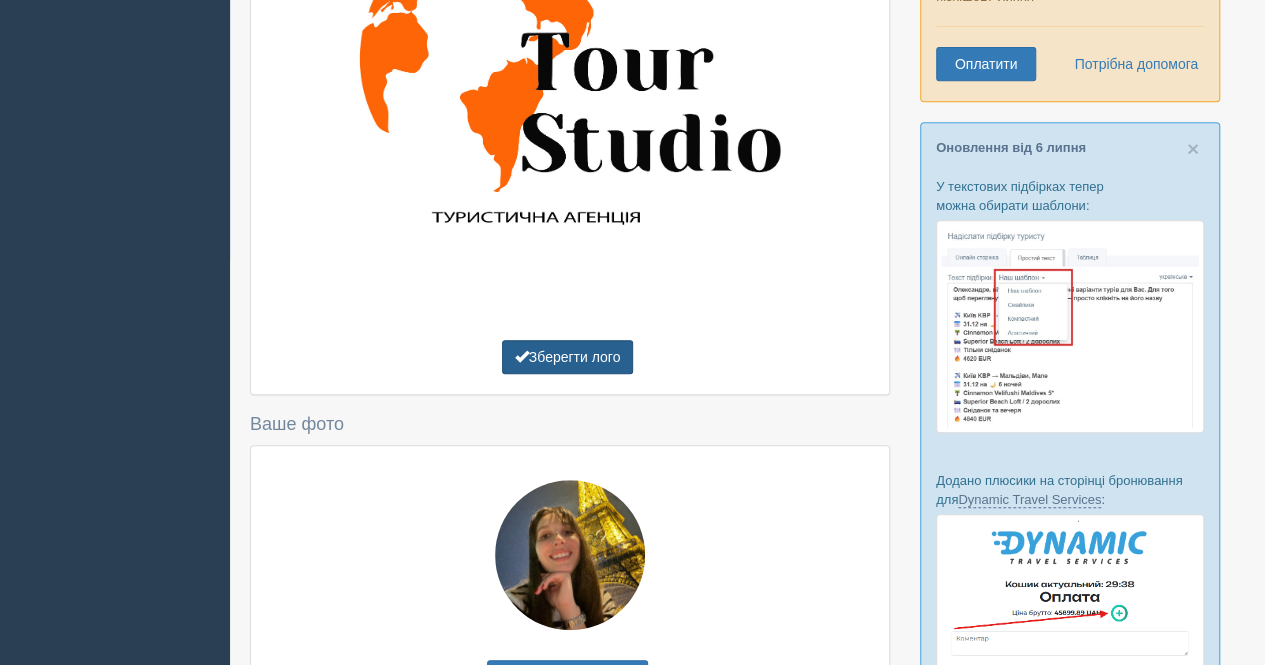 click on "Зберегти лого" at bounding box center (568, 357) 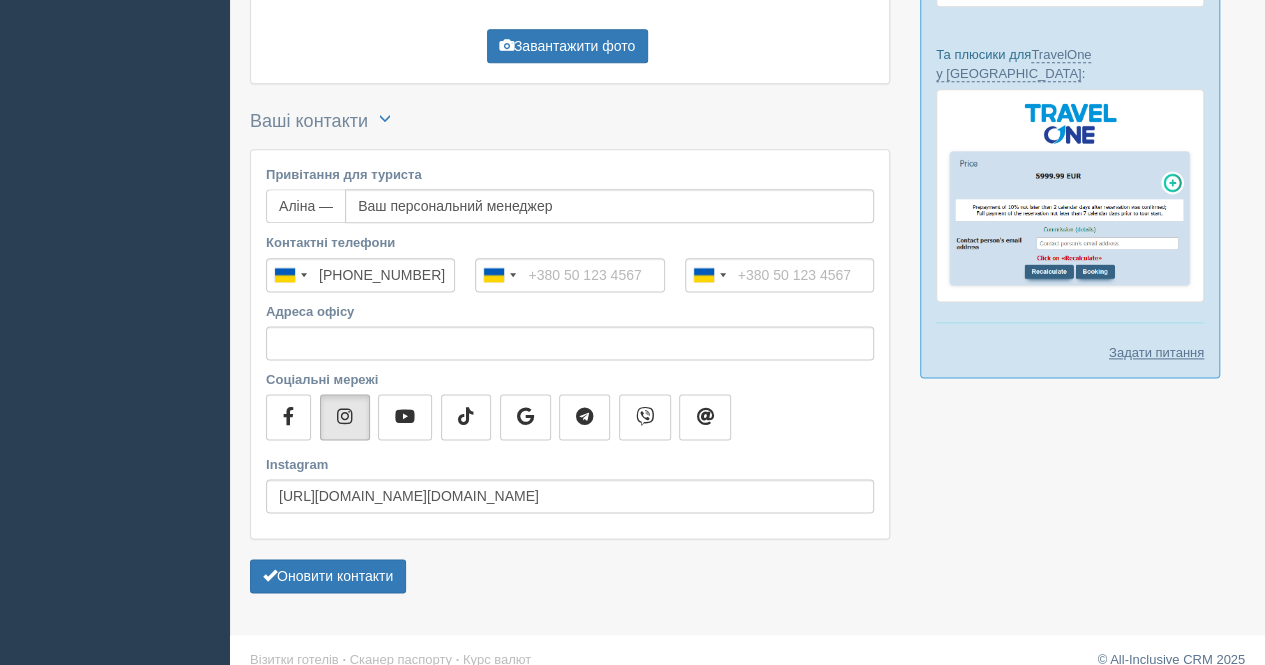 scroll, scrollTop: 1158, scrollLeft: 0, axis: vertical 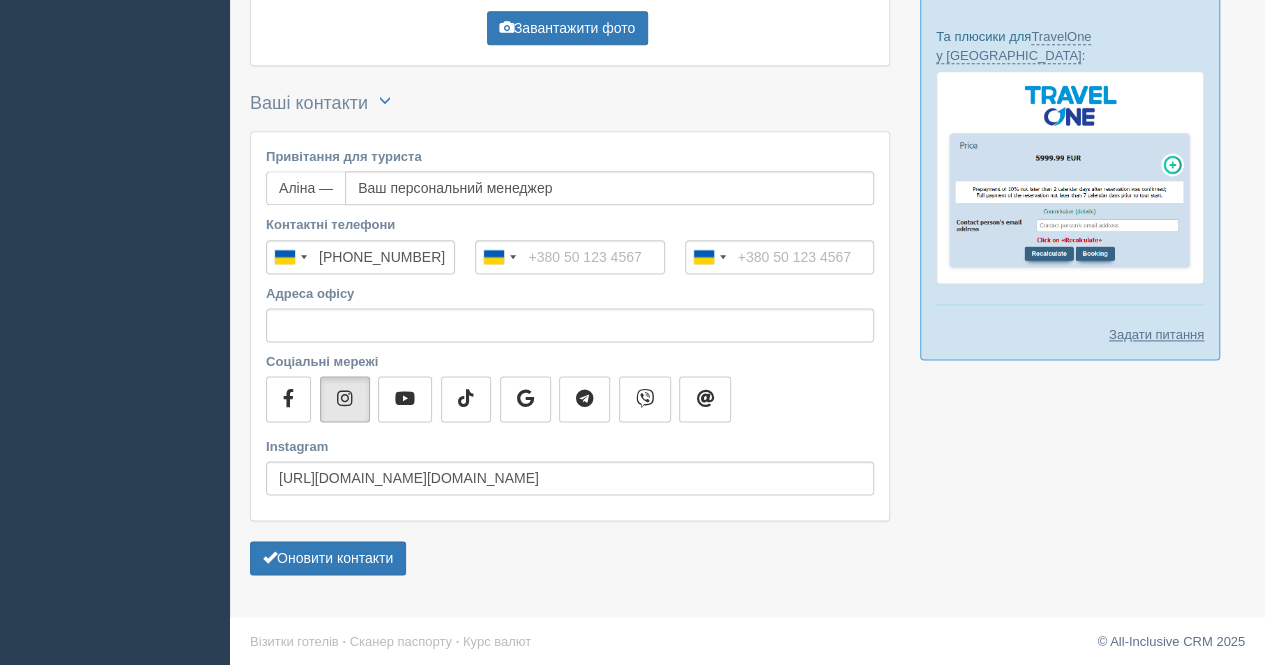 click on "Привітання для туриста
Аліна        —
Ваш персональний менеджер
Контактні телефони
[GEOGRAPHIC_DATA] +380 244 results found [GEOGRAPHIC_DATA] +93 [GEOGRAPHIC_DATA] +355 [GEOGRAPHIC_DATA] +213 [US_STATE] +1 [GEOGRAPHIC_DATA] +376 [GEOGRAPHIC_DATA] +244 [GEOGRAPHIC_DATA] +1 [GEOGRAPHIC_DATA] +1 [GEOGRAPHIC_DATA] +54 [GEOGRAPHIC_DATA] +374 [GEOGRAPHIC_DATA] +297 [DATE][GEOGRAPHIC_DATA] +247 [GEOGRAPHIC_DATA] +61 [GEOGRAPHIC_DATA] +43 [GEOGRAPHIC_DATA] +994 [GEOGRAPHIC_DATA] +1 [GEOGRAPHIC_DATA] +973 [GEOGRAPHIC_DATA] +880 [GEOGRAPHIC_DATA] +1 [GEOGRAPHIC_DATA] +375 [GEOGRAPHIC_DATA] +32 [GEOGRAPHIC_DATA] +501 [GEOGRAPHIC_DATA] +229 [GEOGRAPHIC_DATA] +1 [GEOGRAPHIC_DATA] +975 [GEOGRAPHIC_DATA] +591 [GEOGRAPHIC_DATA] +387 [GEOGRAPHIC_DATA] +267 [GEOGRAPHIC_DATA] +55 [GEOGRAPHIC_DATA] +246 [GEOGRAPHIC_DATA] +1 [GEOGRAPHIC_DATA] +673 [GEOGRAPHIC_DATA] +359 [GEOGRAPHIC_DATA] +226 [GEOGRAPHIC_DATA] +257 [GEOGRAPHIC_DATA] +855 [GEOGRAPHIC_DATA] +237 [GEOGRAPHIC_DATA] +1 [GEOGRAPHIC_DATA] +238 [GEOGRAPHIC_DATA] [GEOGRAPHIC_DATA] +599 [GEOGRAPHIC_DATA] +1 [GEOGRAPHIC_DATA] +236 [GEOGRAPHIC_DATA] +235 [GEOGRAPHIC_DATA] +56 [GEOGRAPHIC_DATA] +86 [GEOGRAPHIC_DATA] +[GEOGRAPHIC_DATA] +61 [GEOGRAPHIC_DATA] +57 [GEOGRAPHIC_DATA] +1" at bounding box center (570, 326) 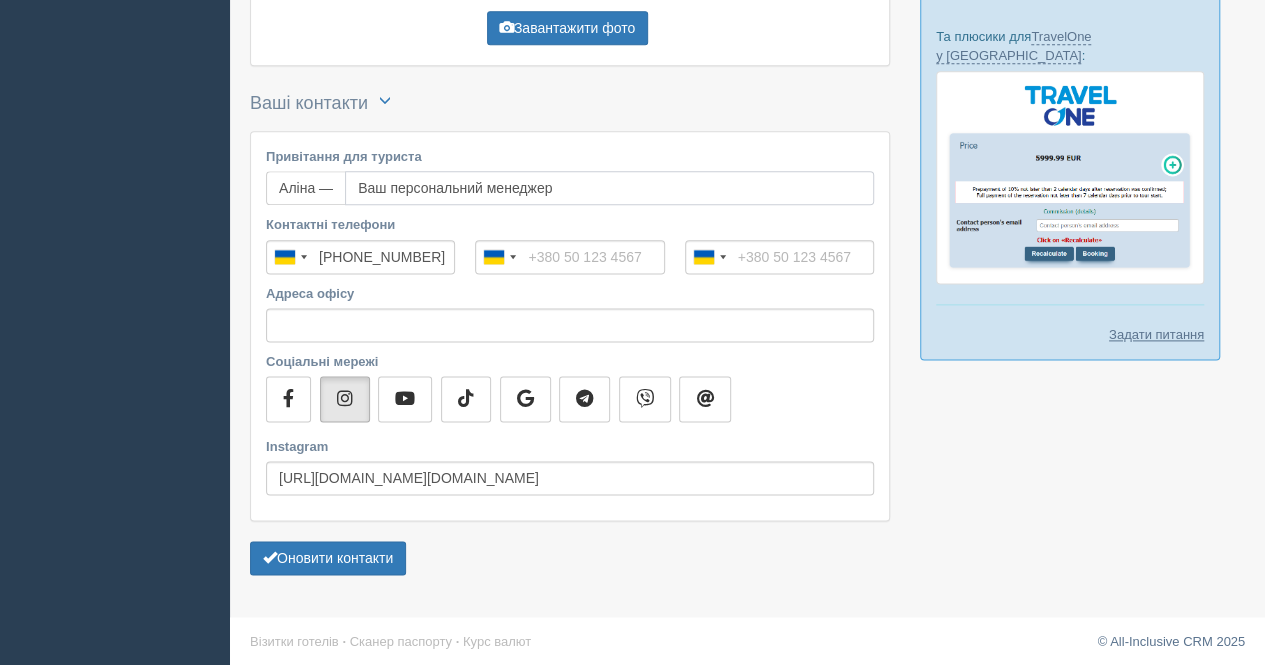 click on "Ваш персональний менеджер" at bounding box center [609, 188] 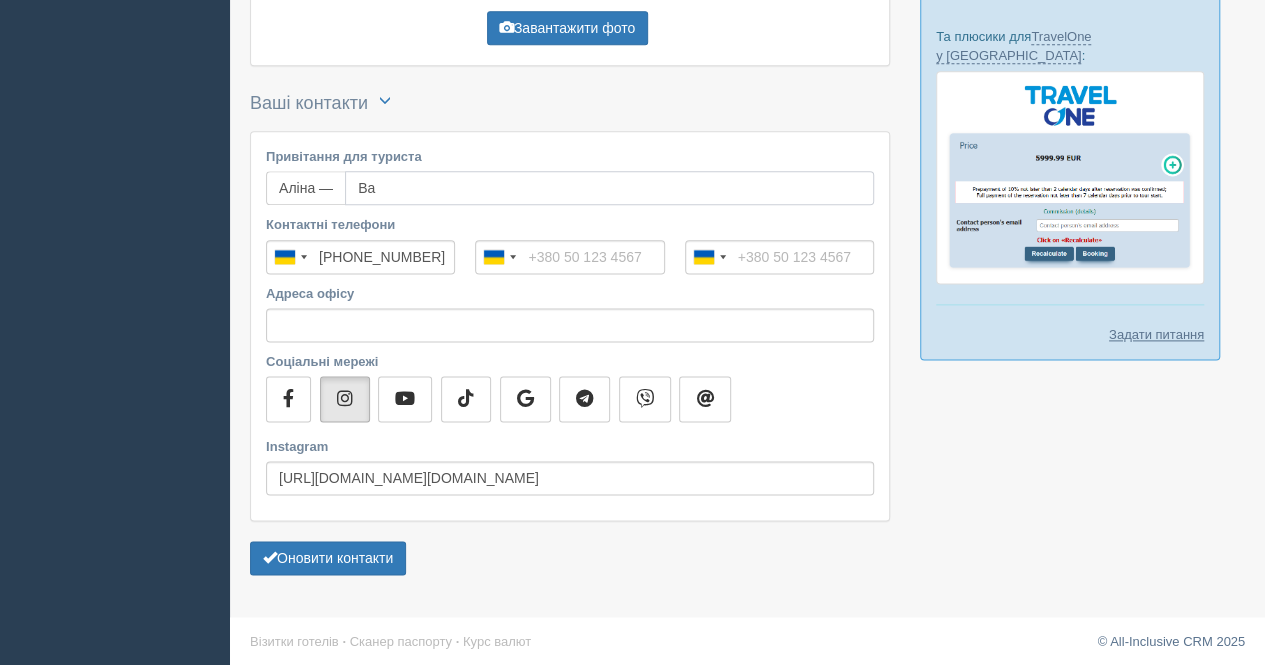 type on "В" 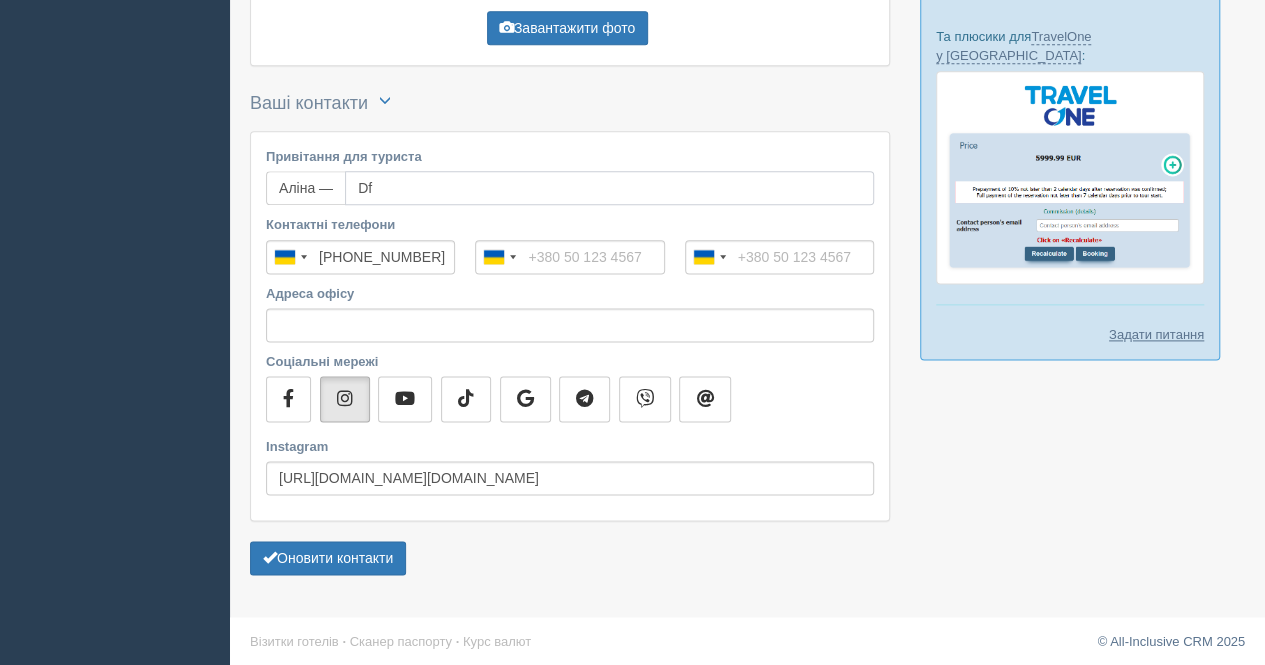 type on "D" 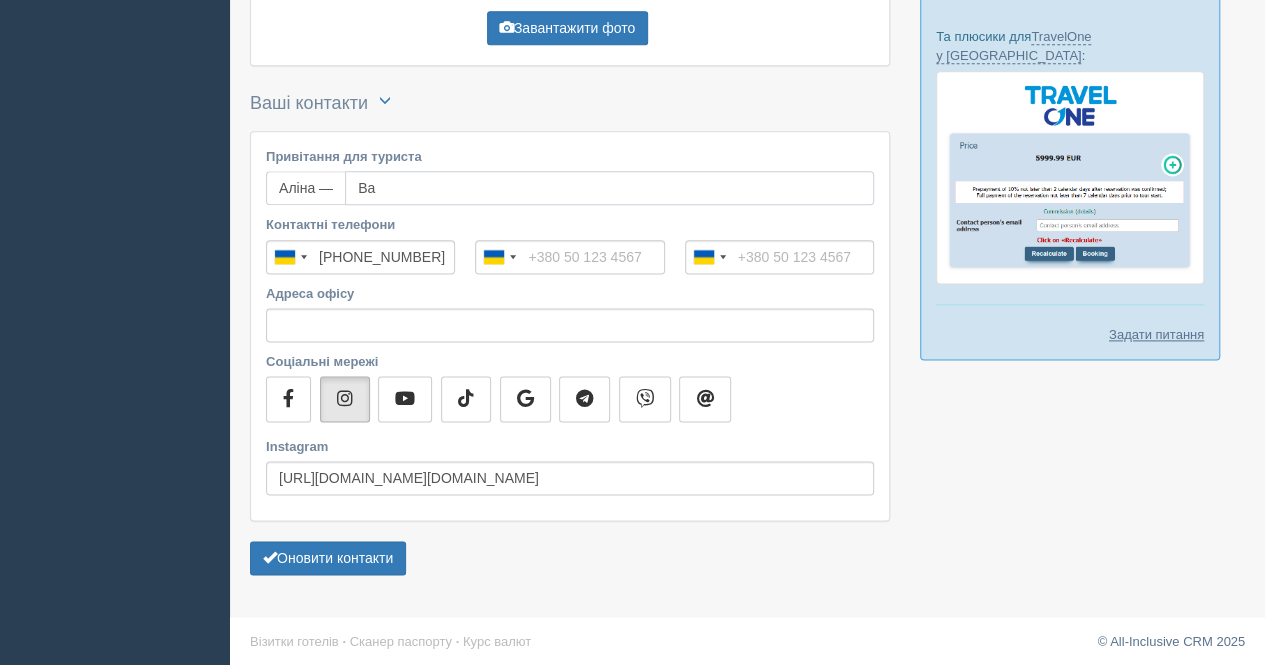 type on "В" 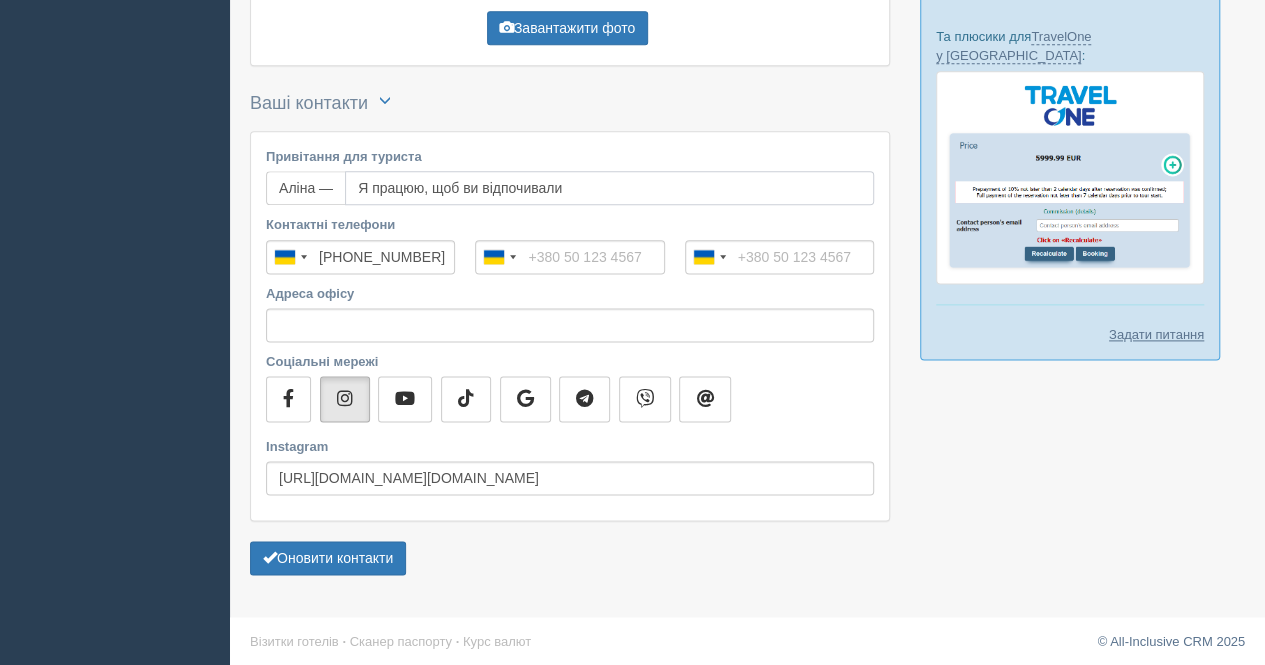 click on "Я працюю, щоб ви відпочивали" at bounding box center (609, 188) 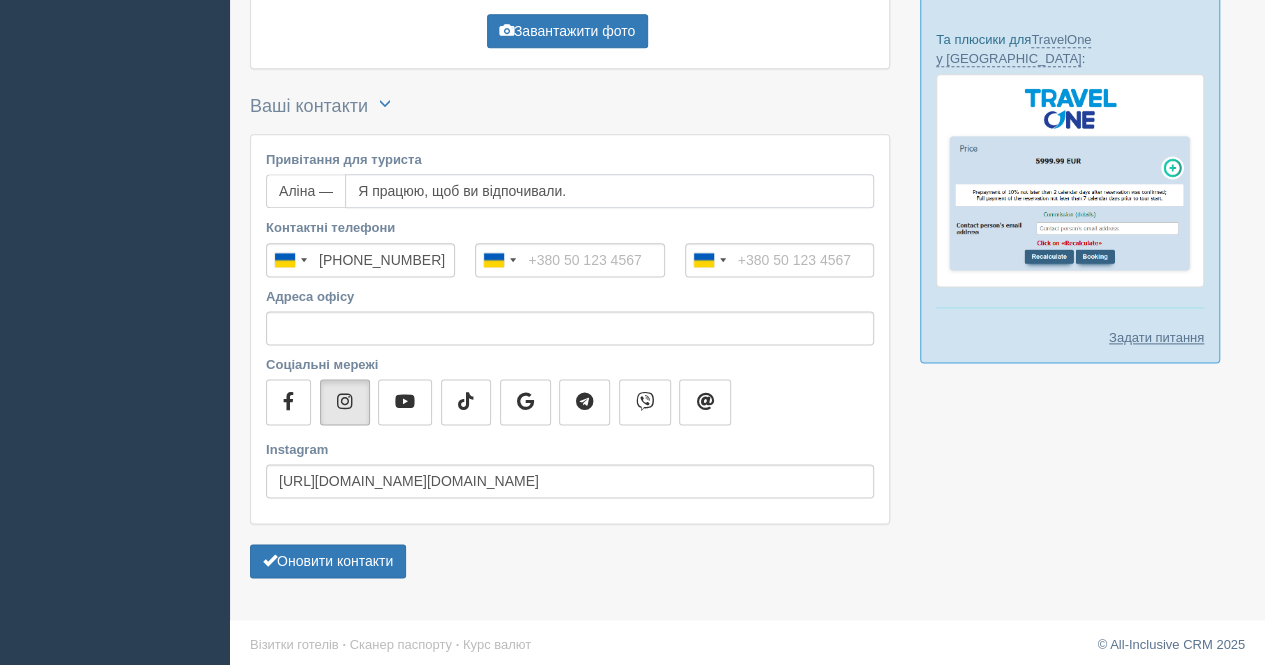scroll, scrollTop: 1158, scrollLeft: 0, axis: vertical 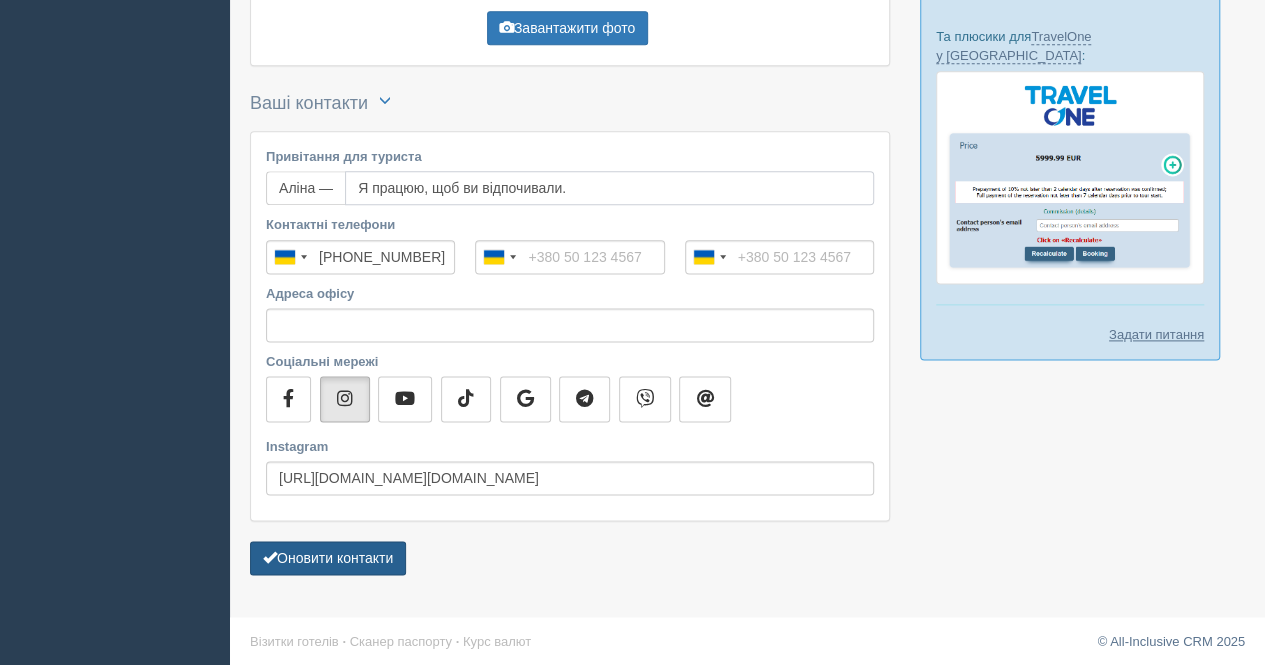 type on "Я працюю, щоб ви відпочивали." 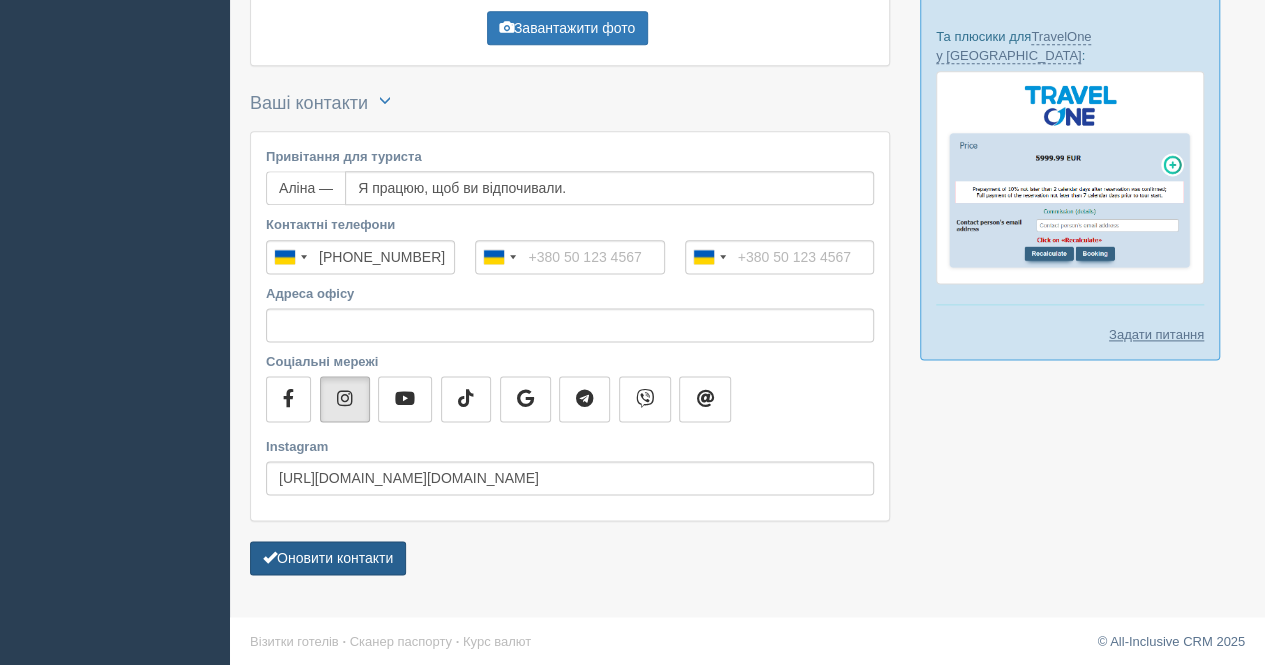click on "Оновити контакти" at bounding box center [328, 558] 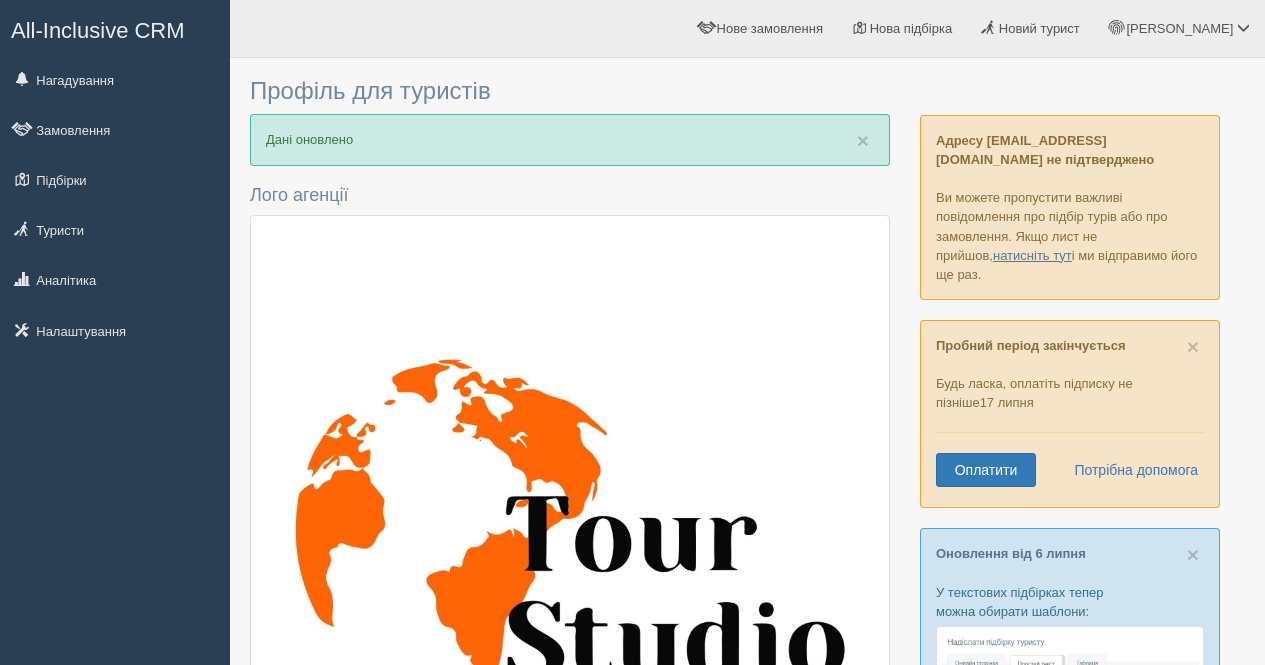 scroll, scrollTop: 0, scrollLeft: 0, axis: both 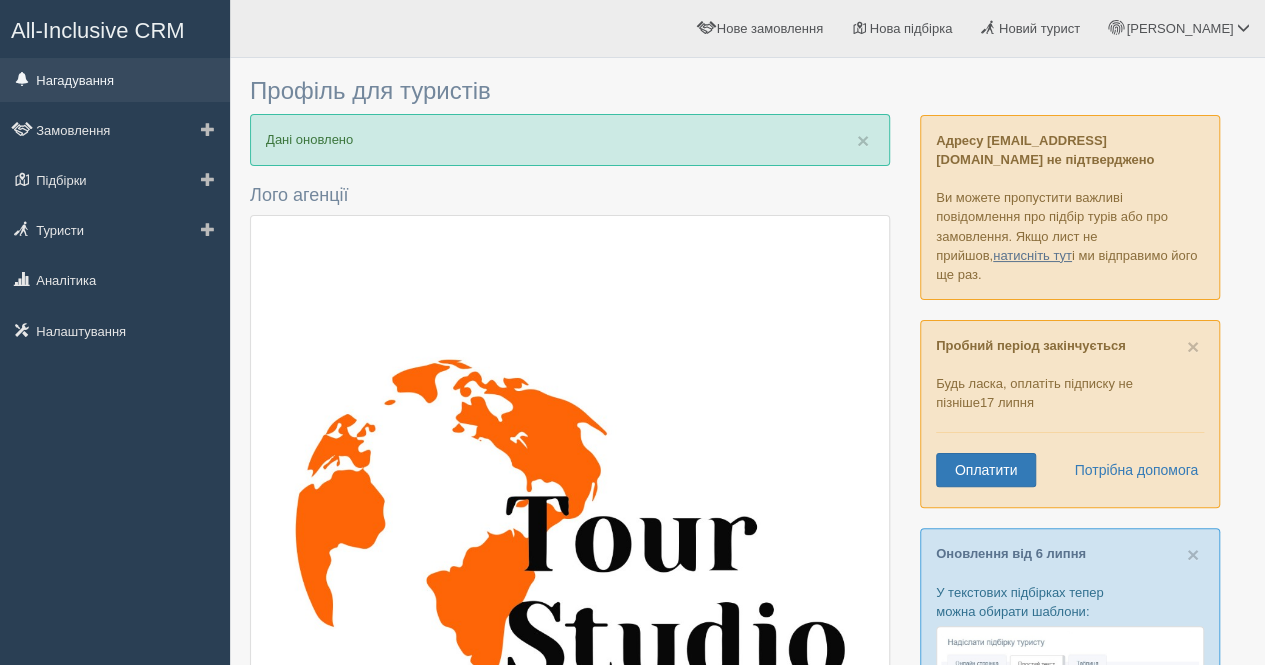 click on "Нагадування" at bounding box center (115, 80) 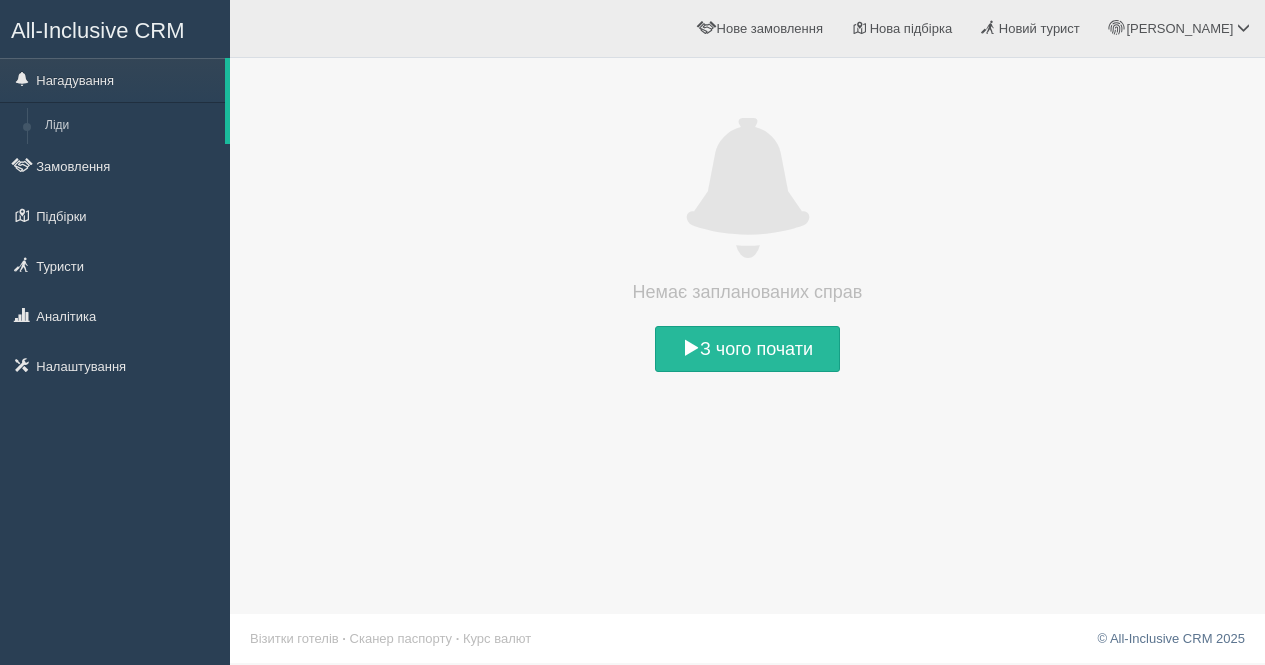 scroll, scrollTop: 0, scrollLeft: 0, axis: both 